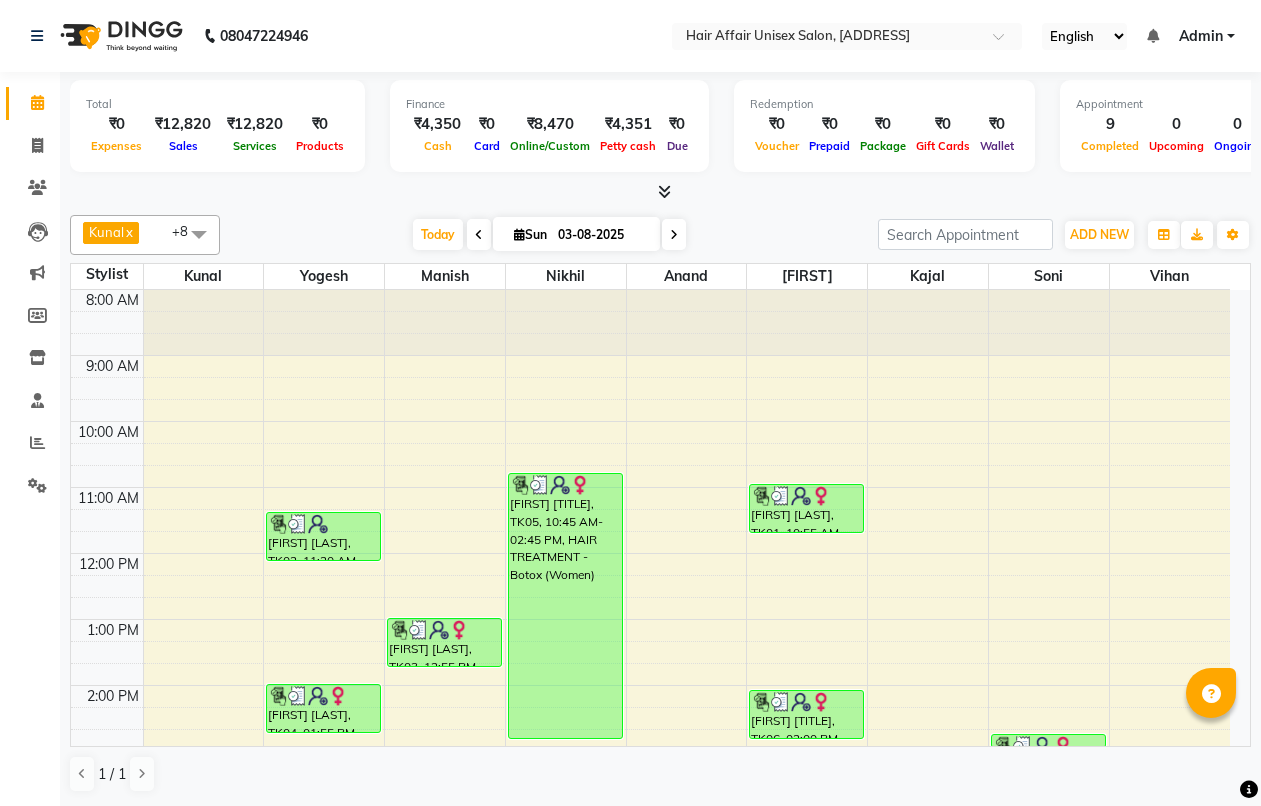 scroll, scrollTop: 0, scrollLeft: 0, axis: both 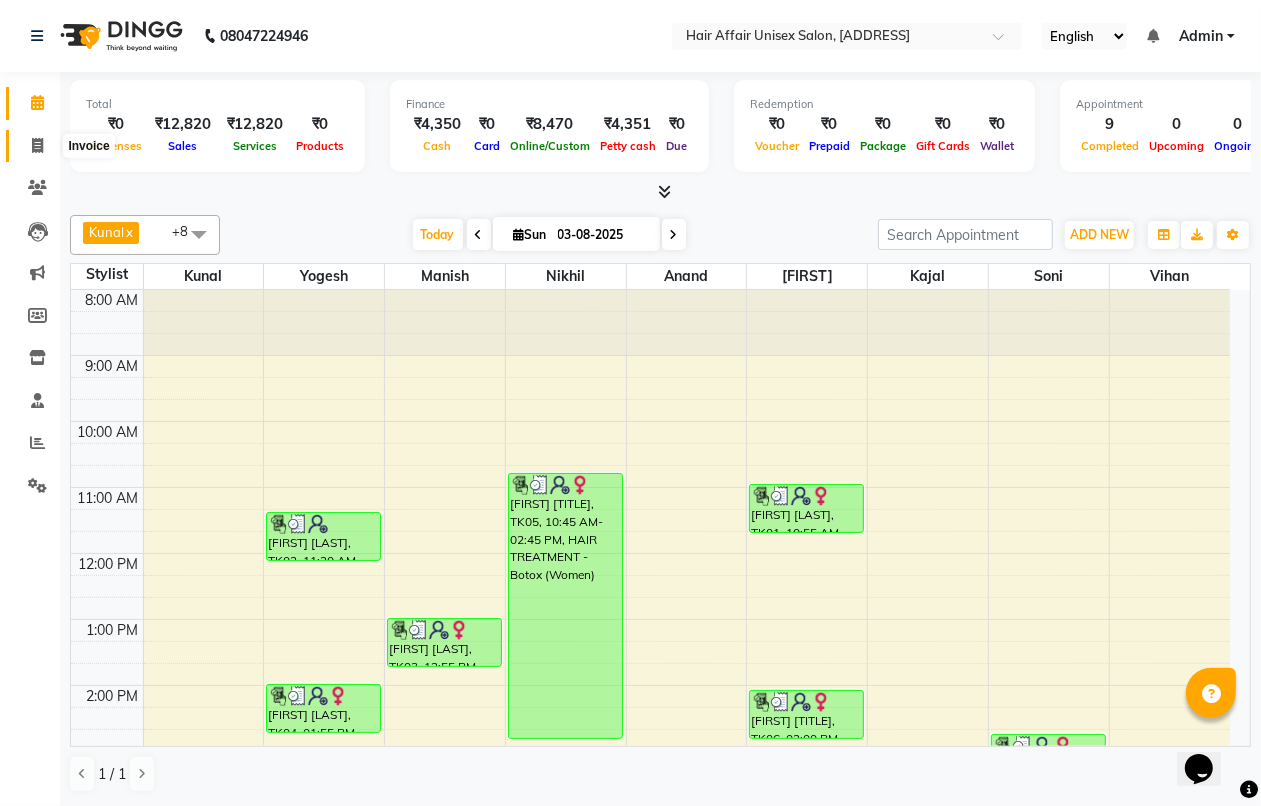 click 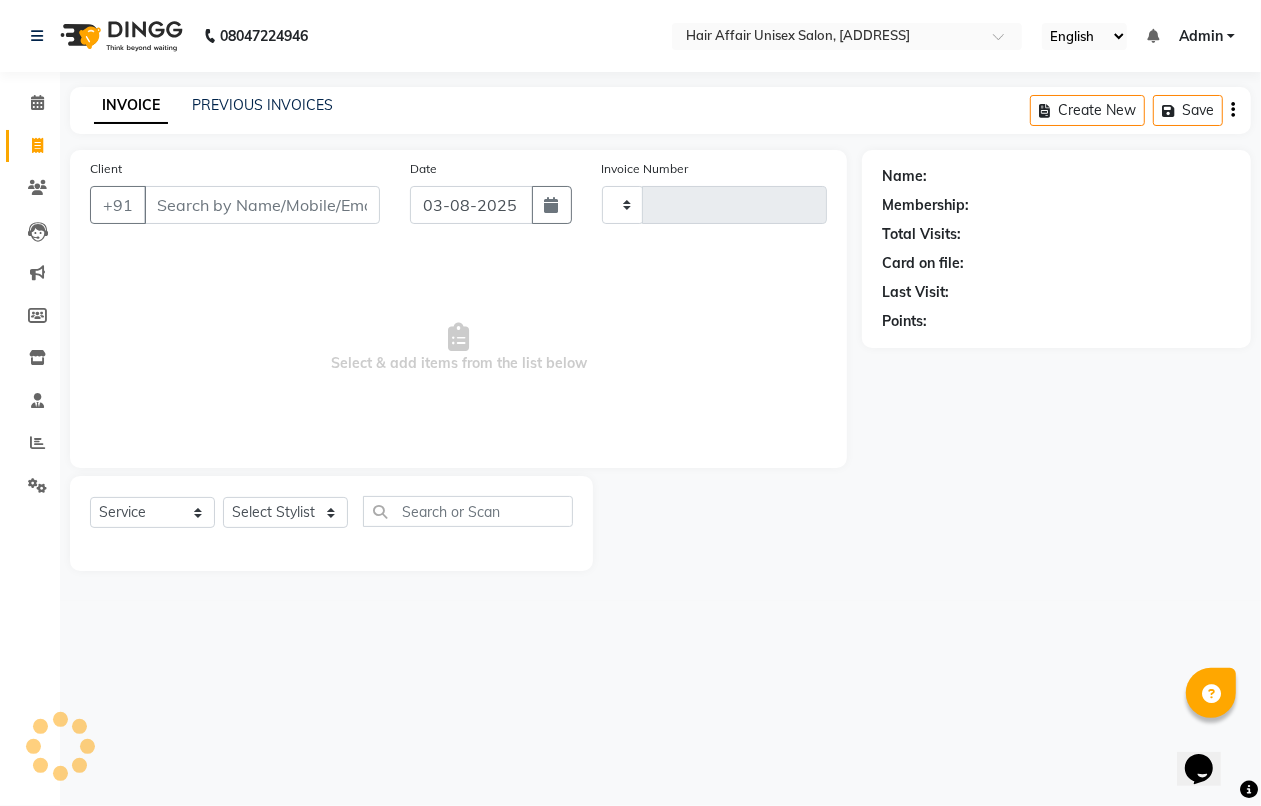 type on "1457" 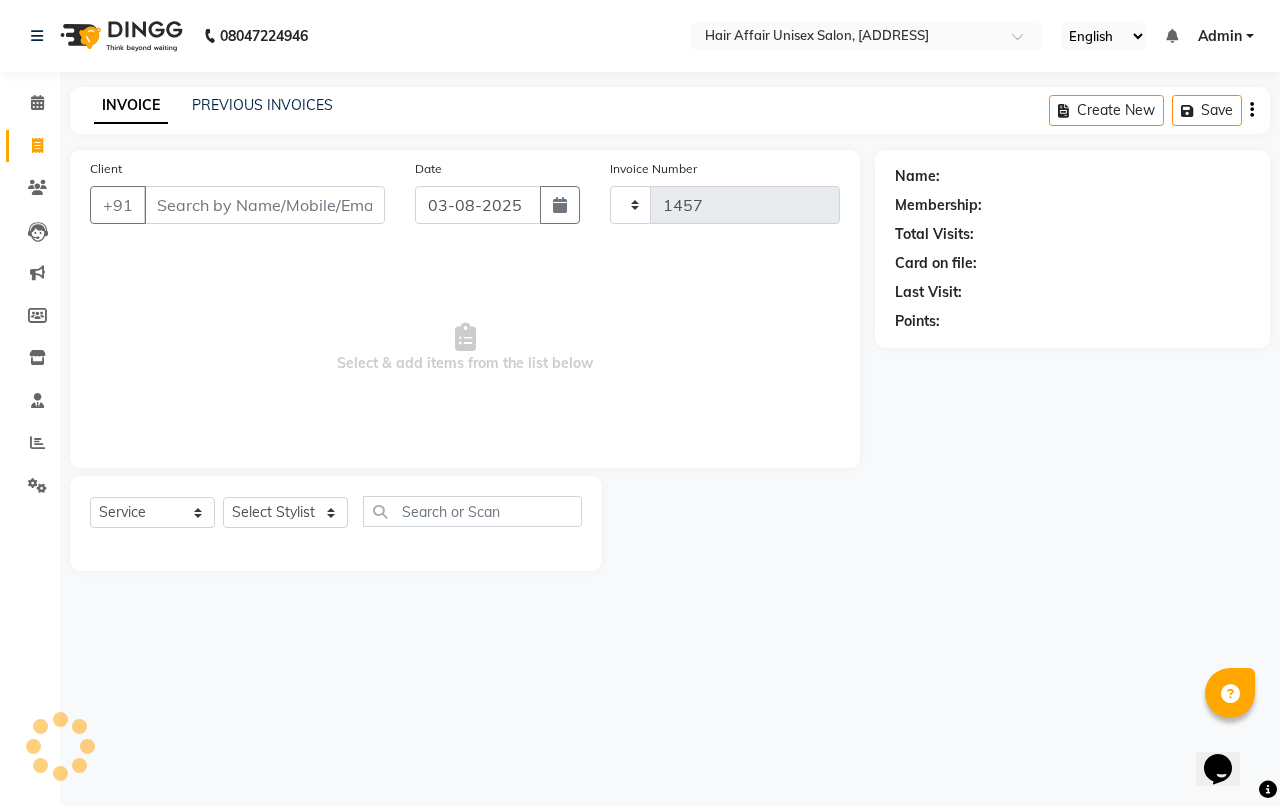 select on "6225" 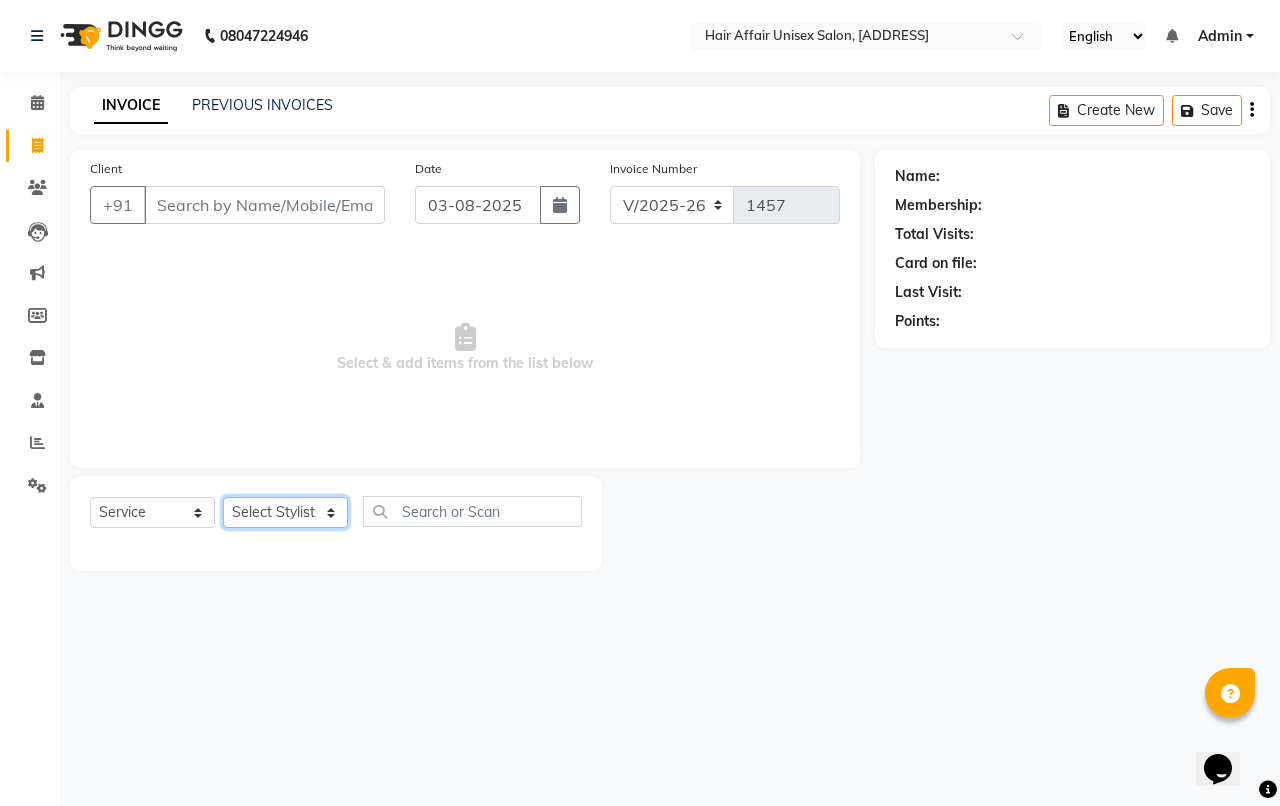 click on "Select Stylist [FIRST] [FIRST] [FIRST] [FIRST] [FIRST] [FIRST] [FIRST] [FIRST]" 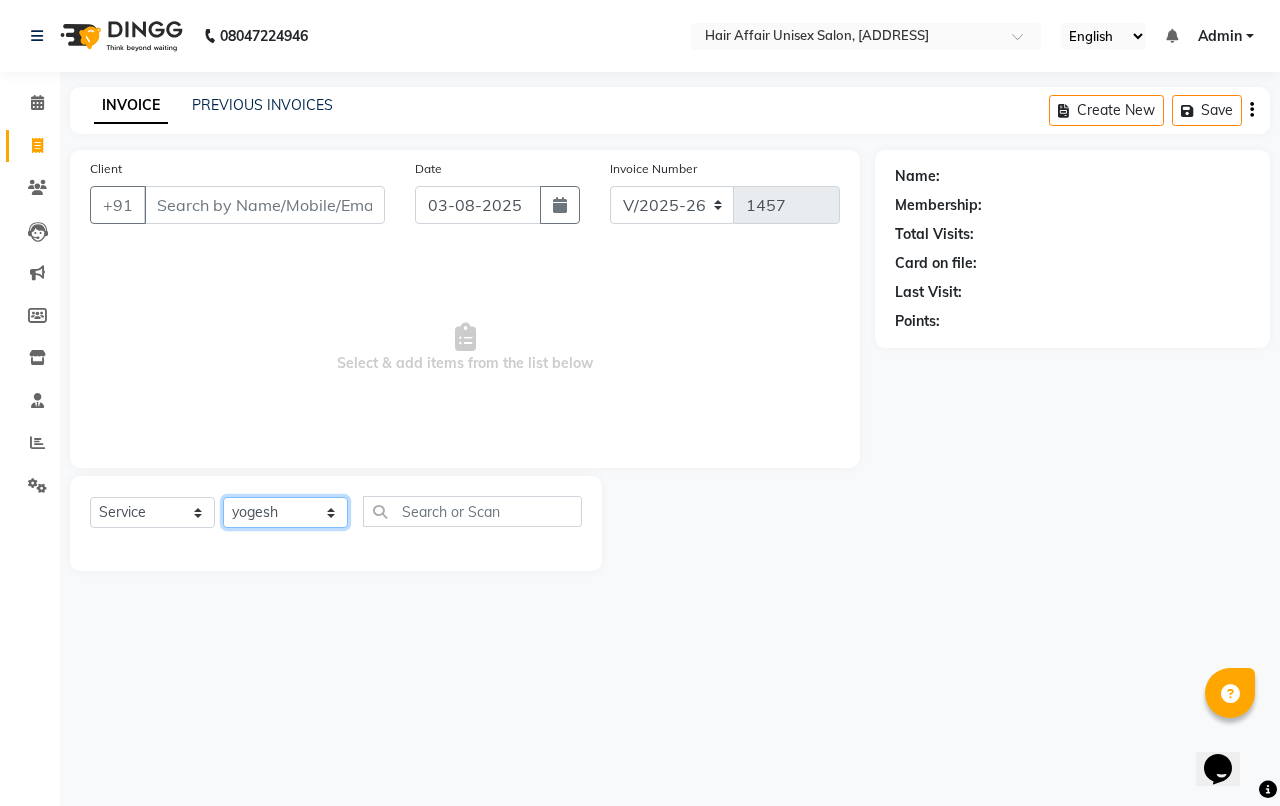 click on "Select Stylist [FIRST] [FIRST] [FIRST] [FIRST] [FIRST] [FIRST] [FIRST] [FIRST]" 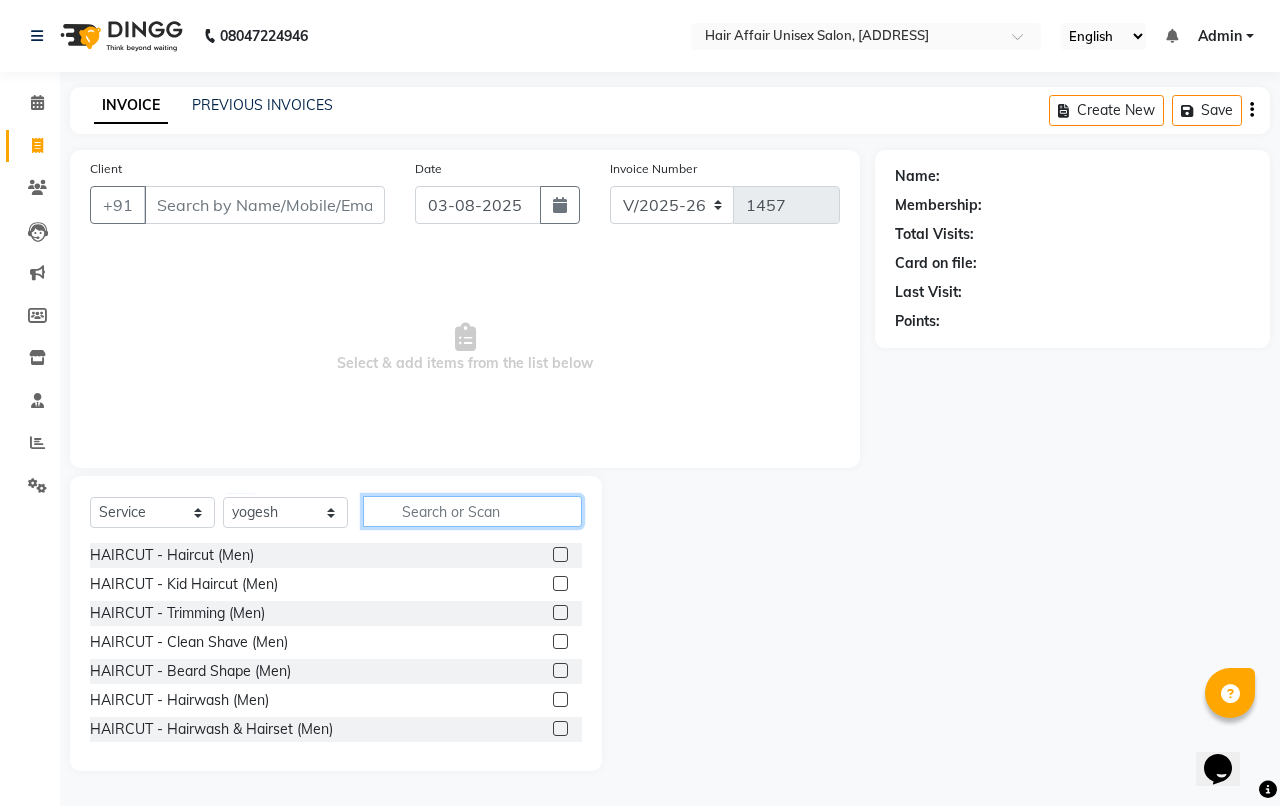 click 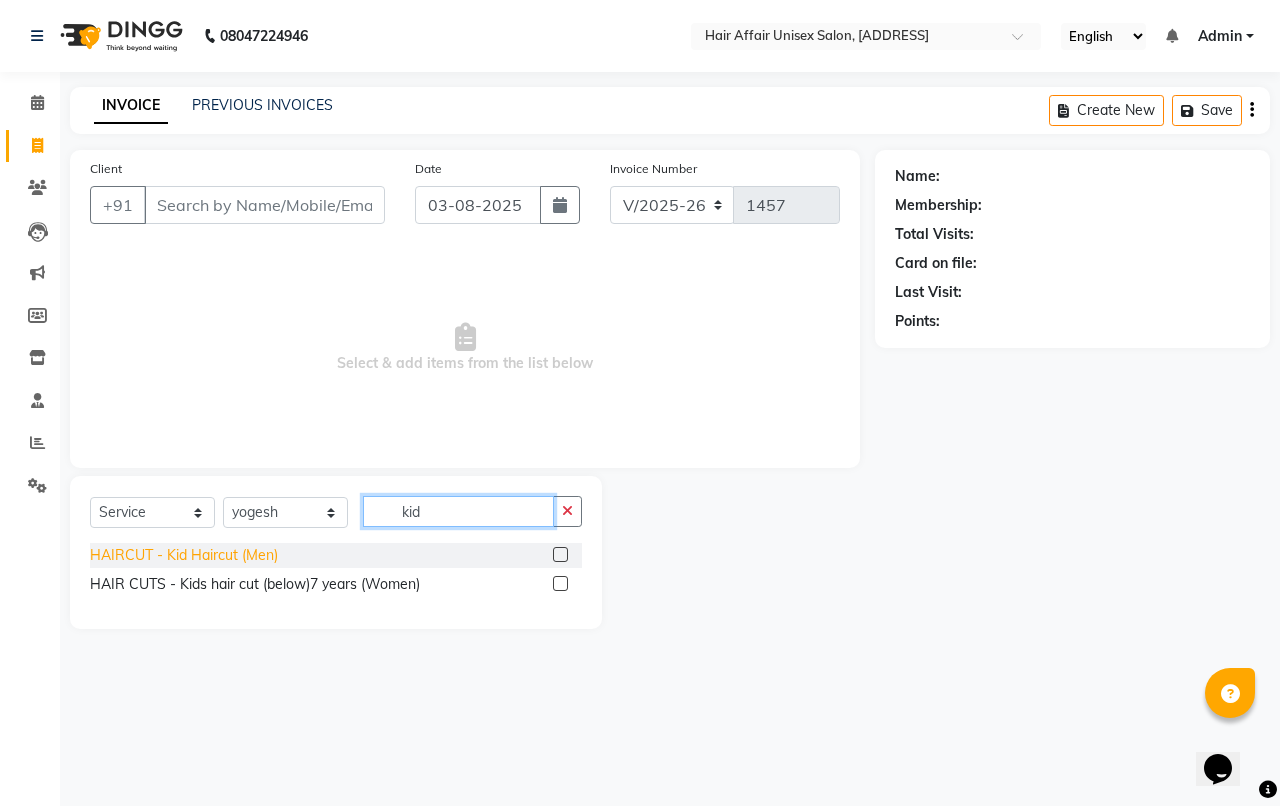 type on "kid" 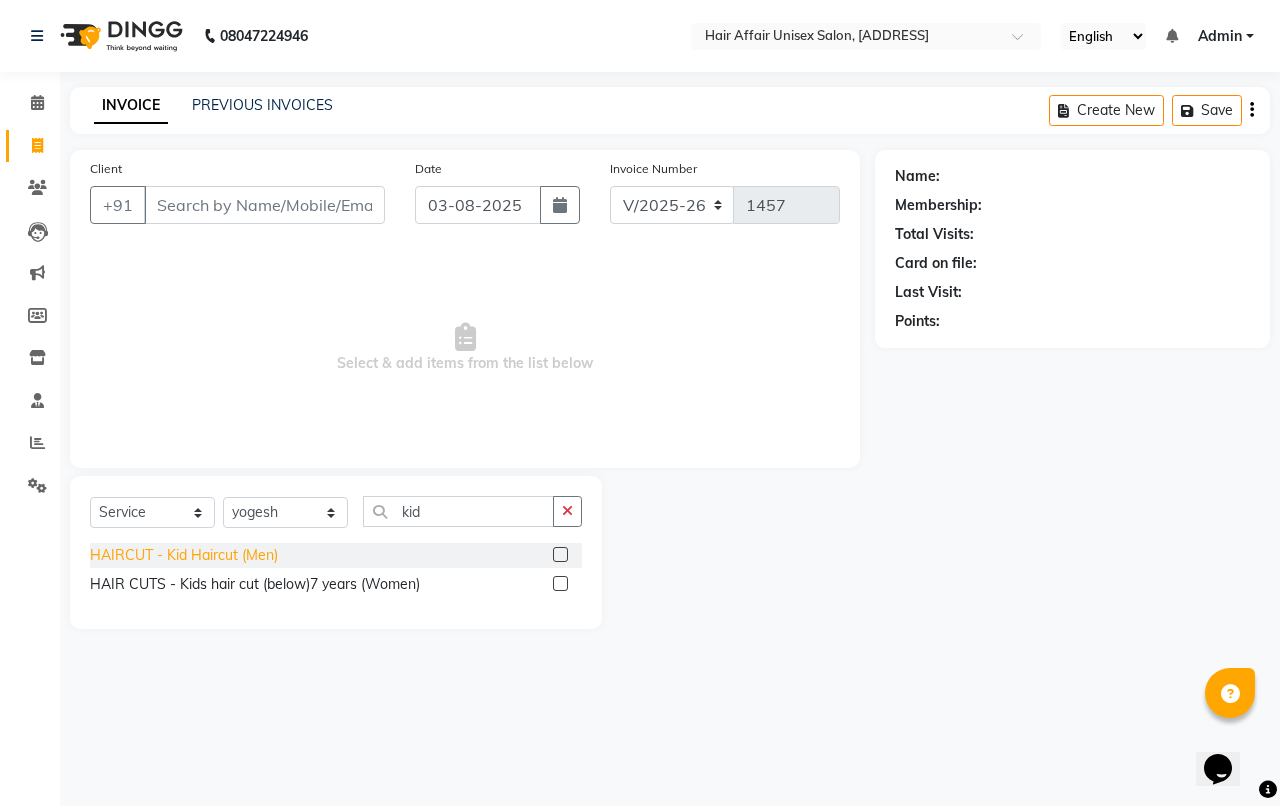 click on "HAIRCUT - Kid Haircut  (Men)" 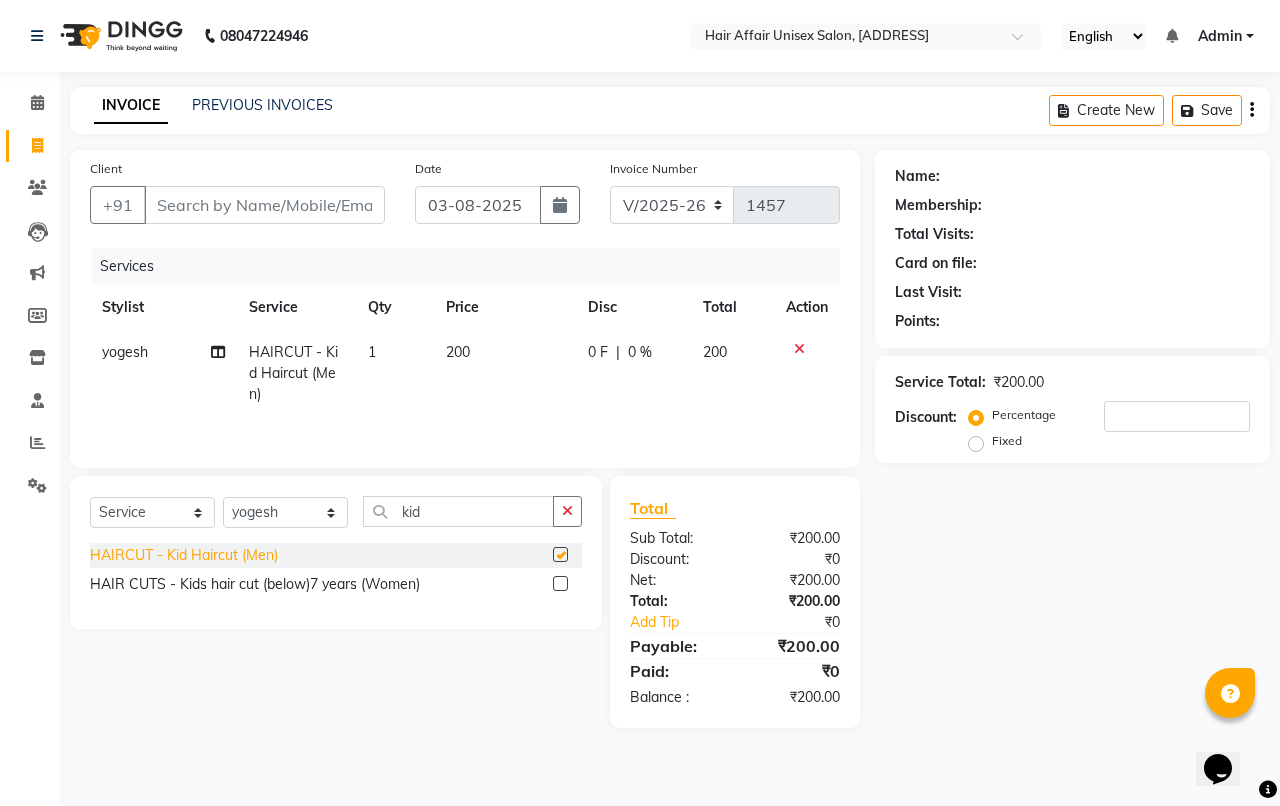checkbox on "false" 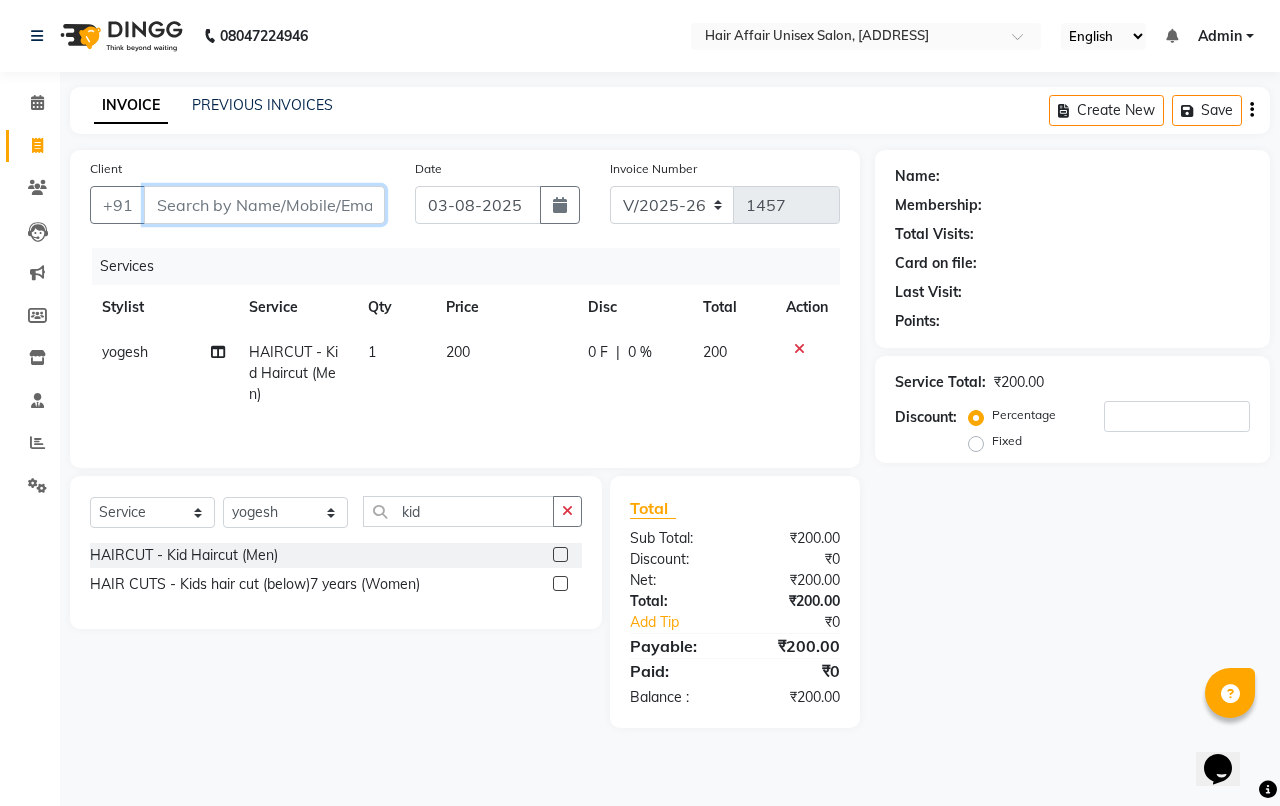 click on "Client" at bounding box center (264, 205) 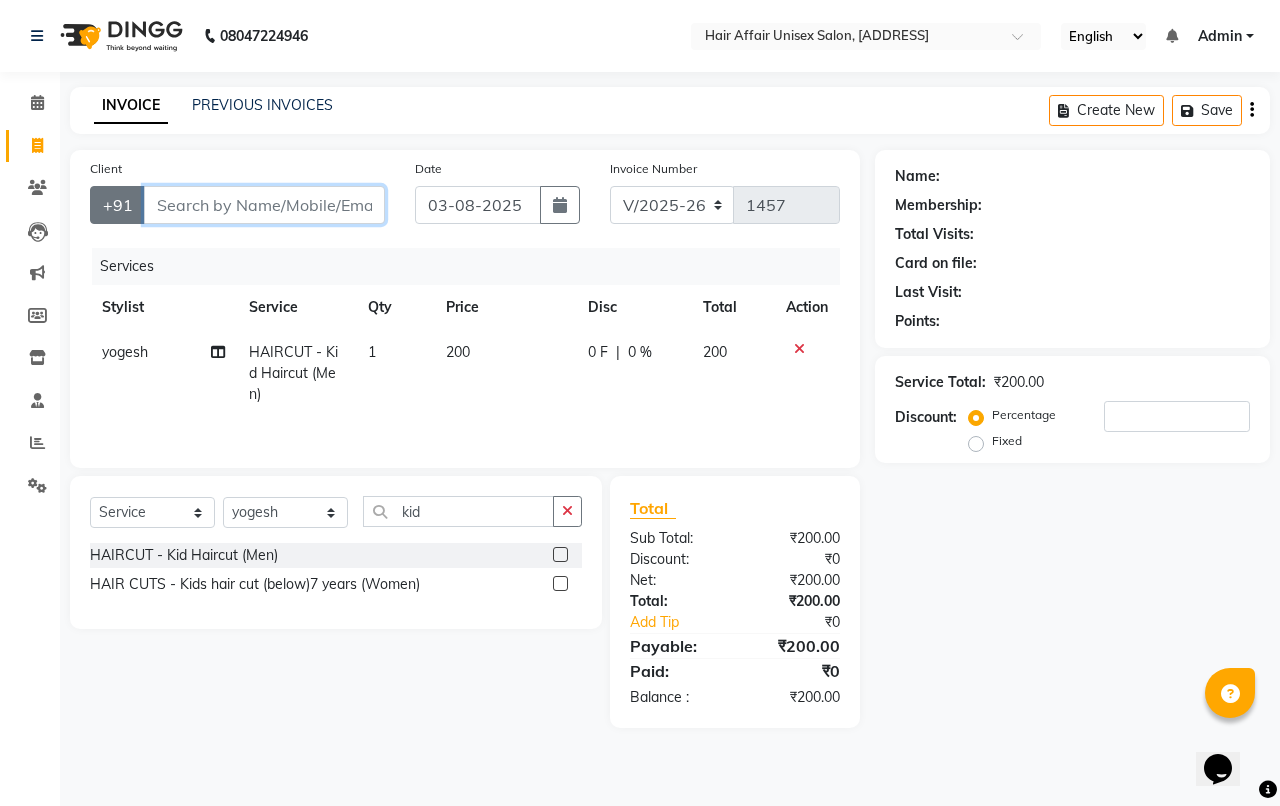 type on "8" 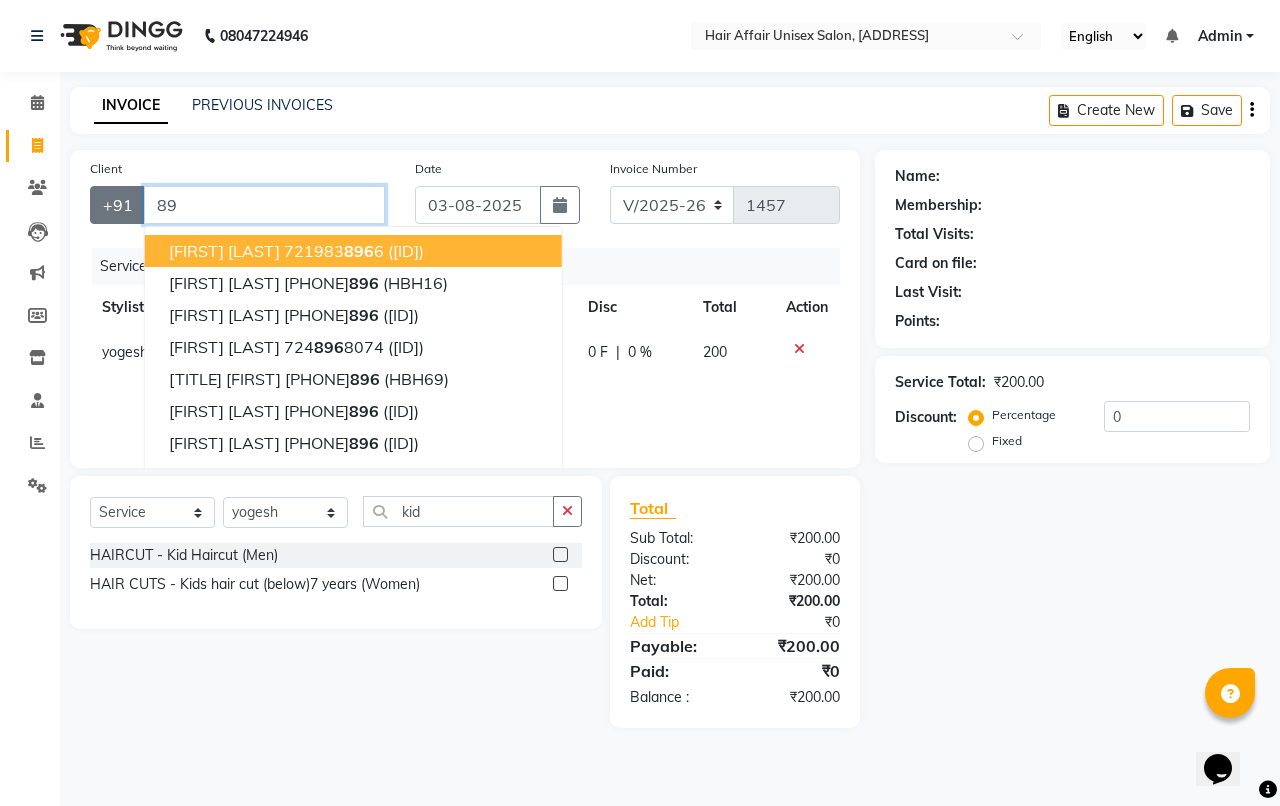 type on "8" 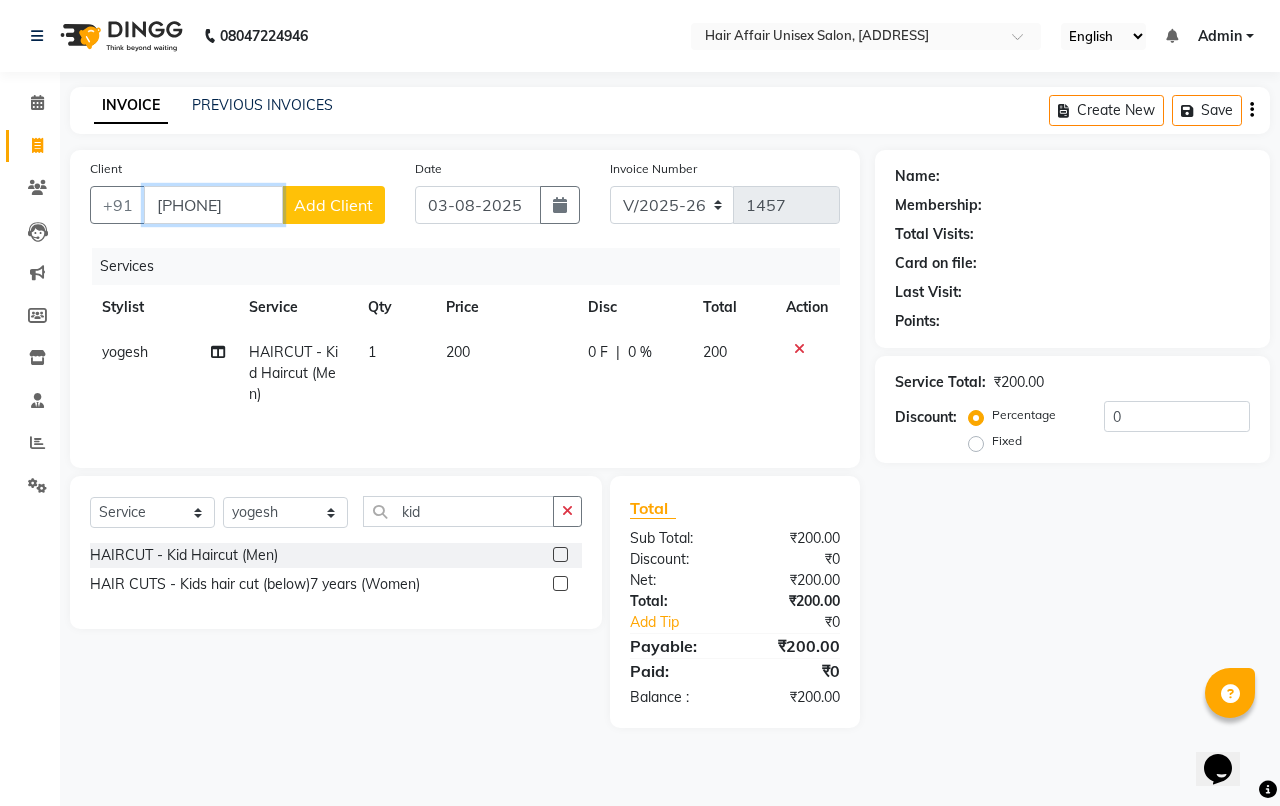 click on "909735024886" at bounding box center (213, 205) 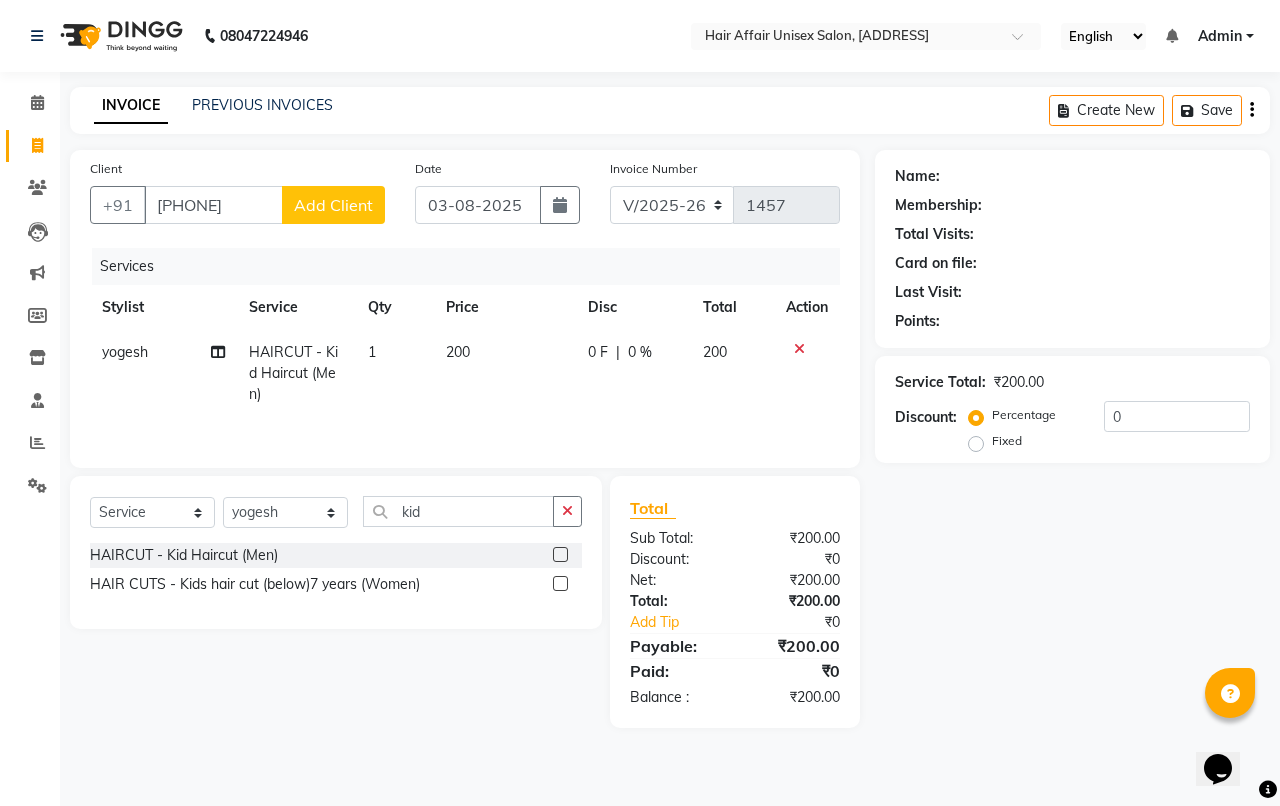 click on "Add Client" 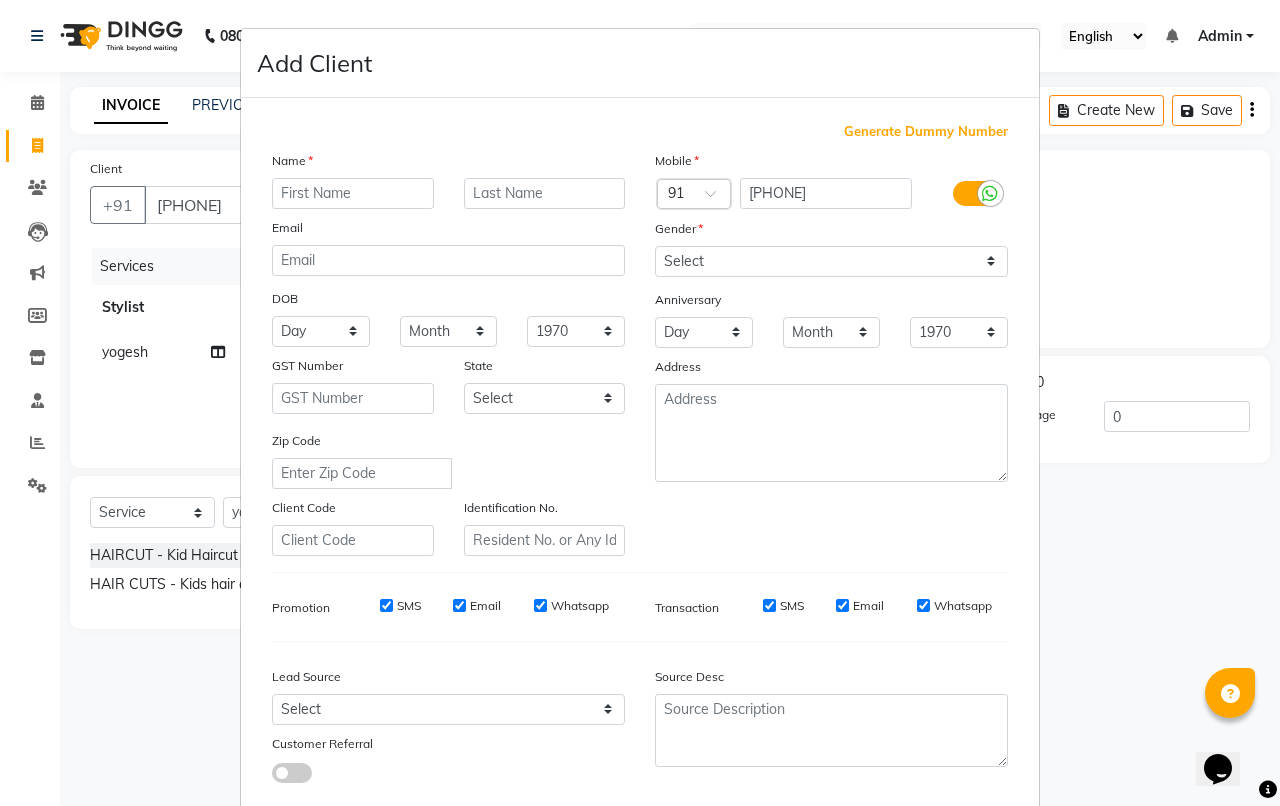 click at bounding box center [353, 193] 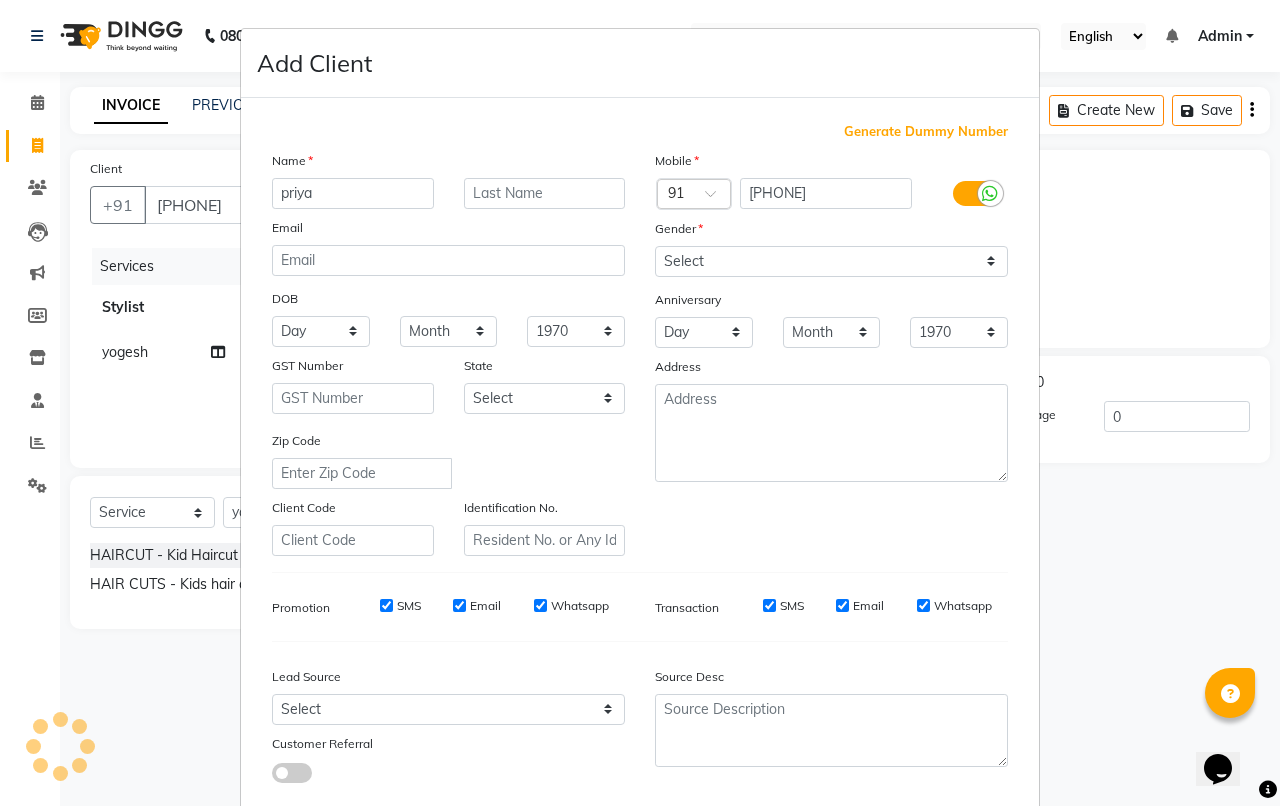 type on "priya" 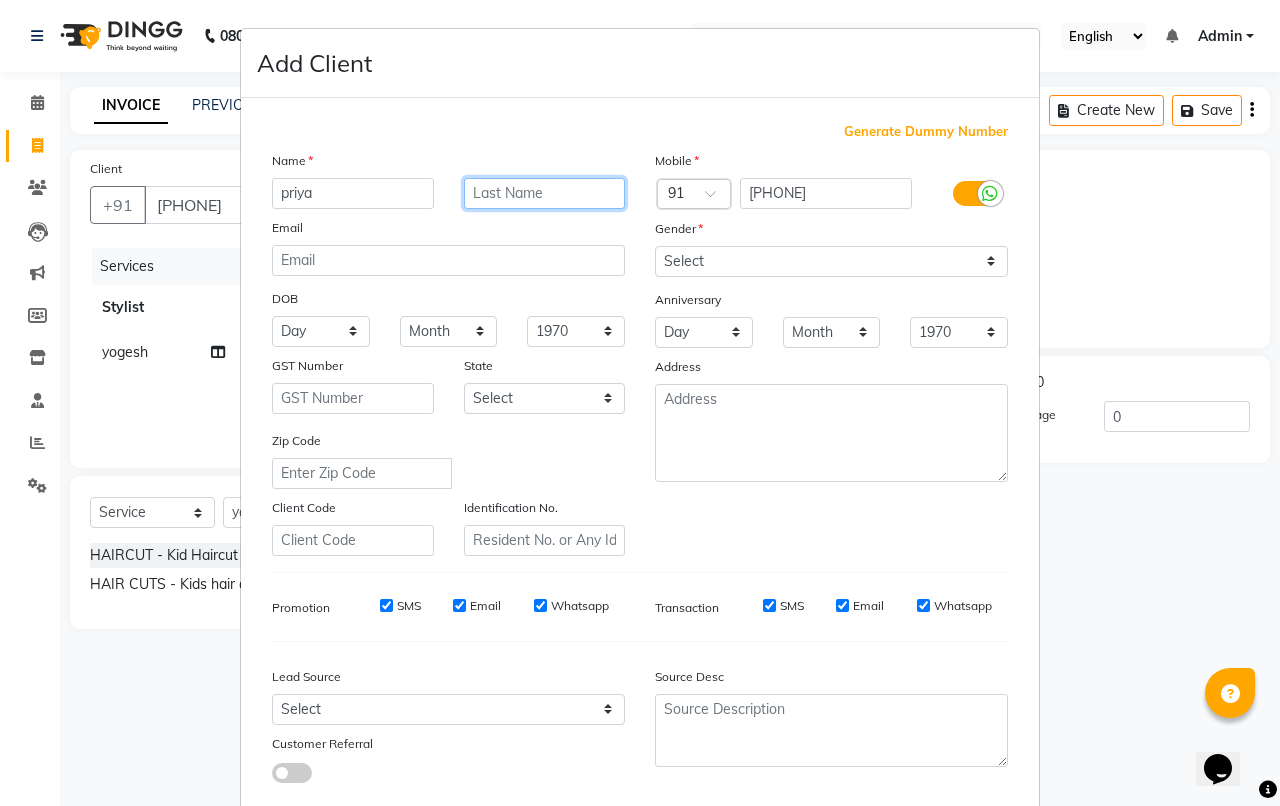 click at bounding box center [545, 193] 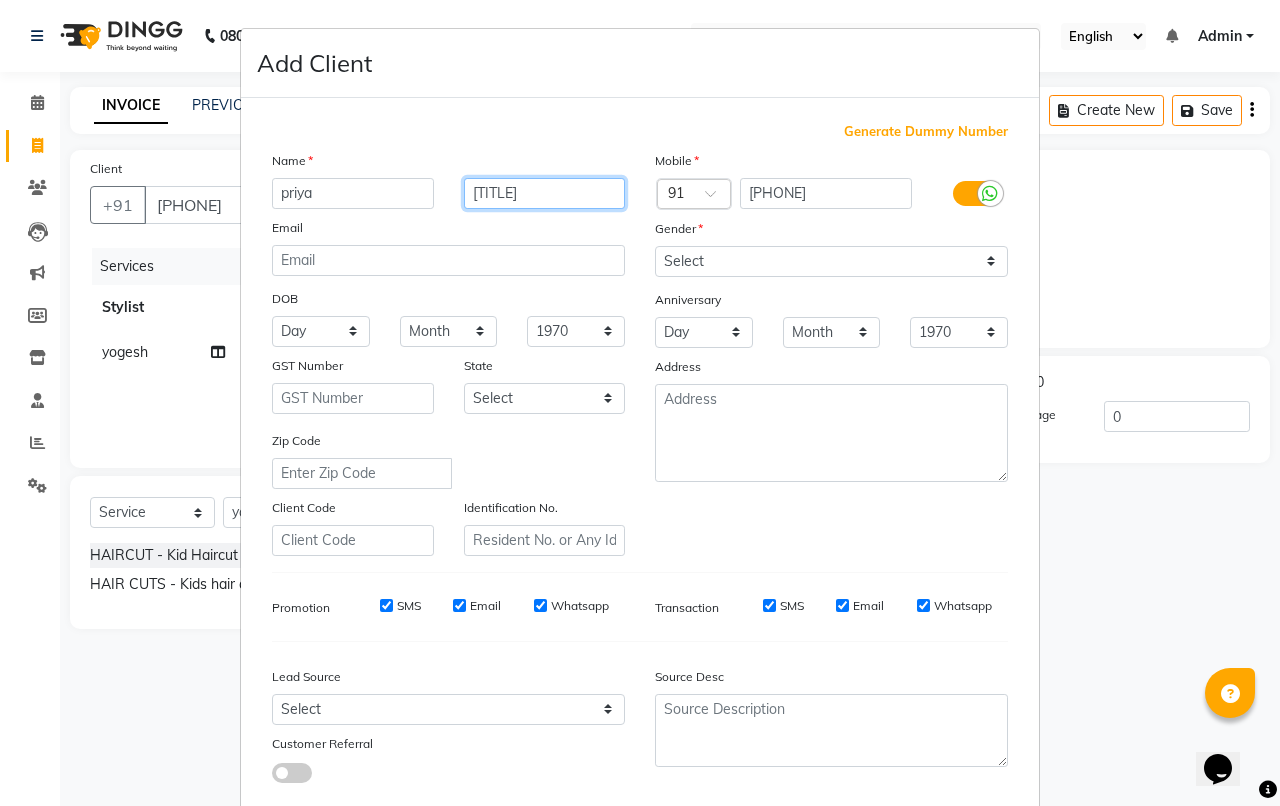 type on "maim" 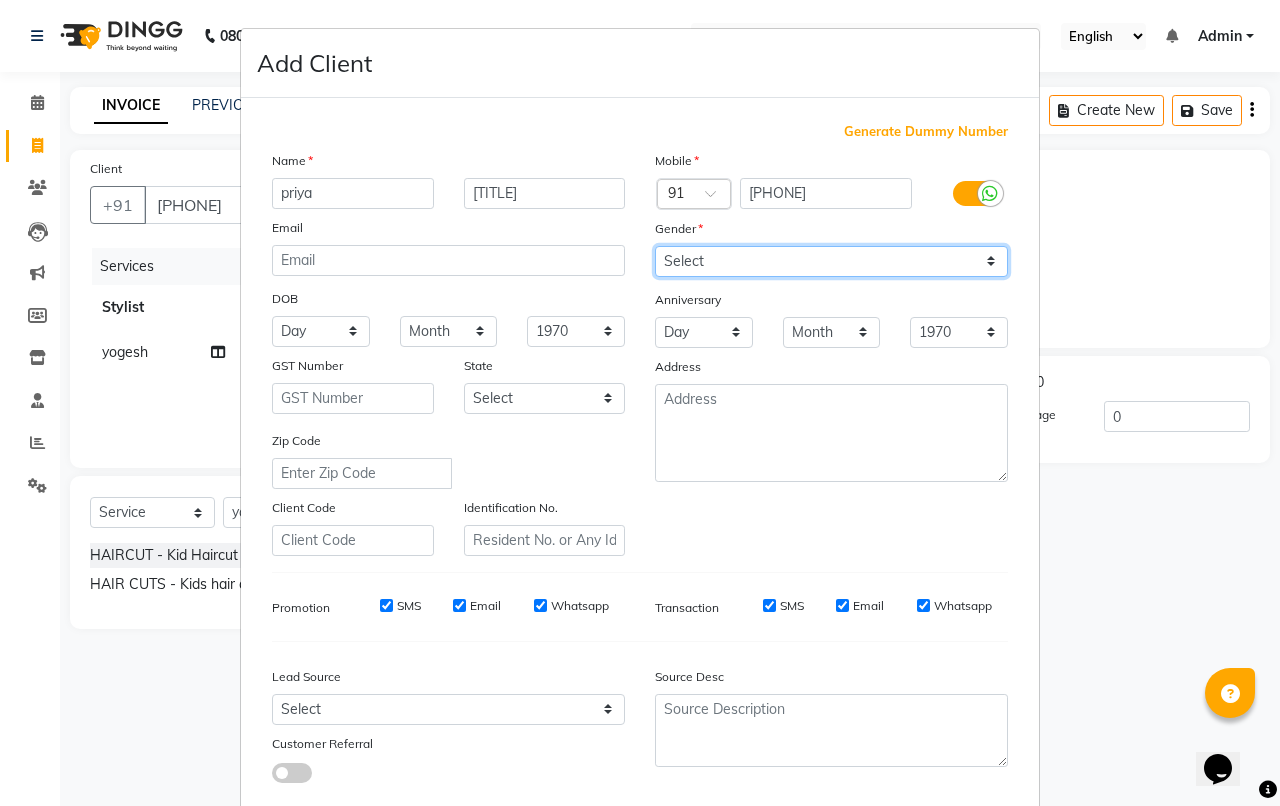 click on "Select Male Female Other Prefer Not To Say" at bounding box center [831, 261] 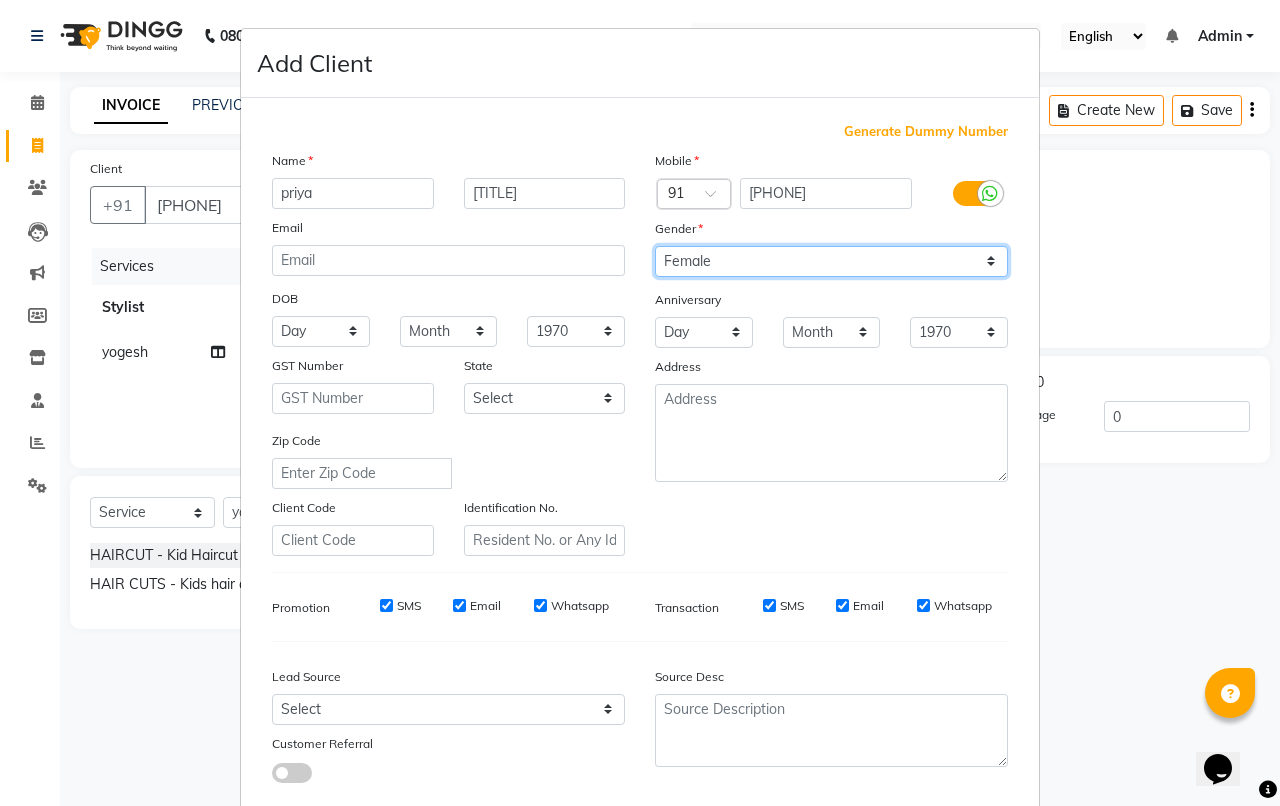 click on "Select Male Female Other Prefer Not To Say" at bounding box center (831, 261) 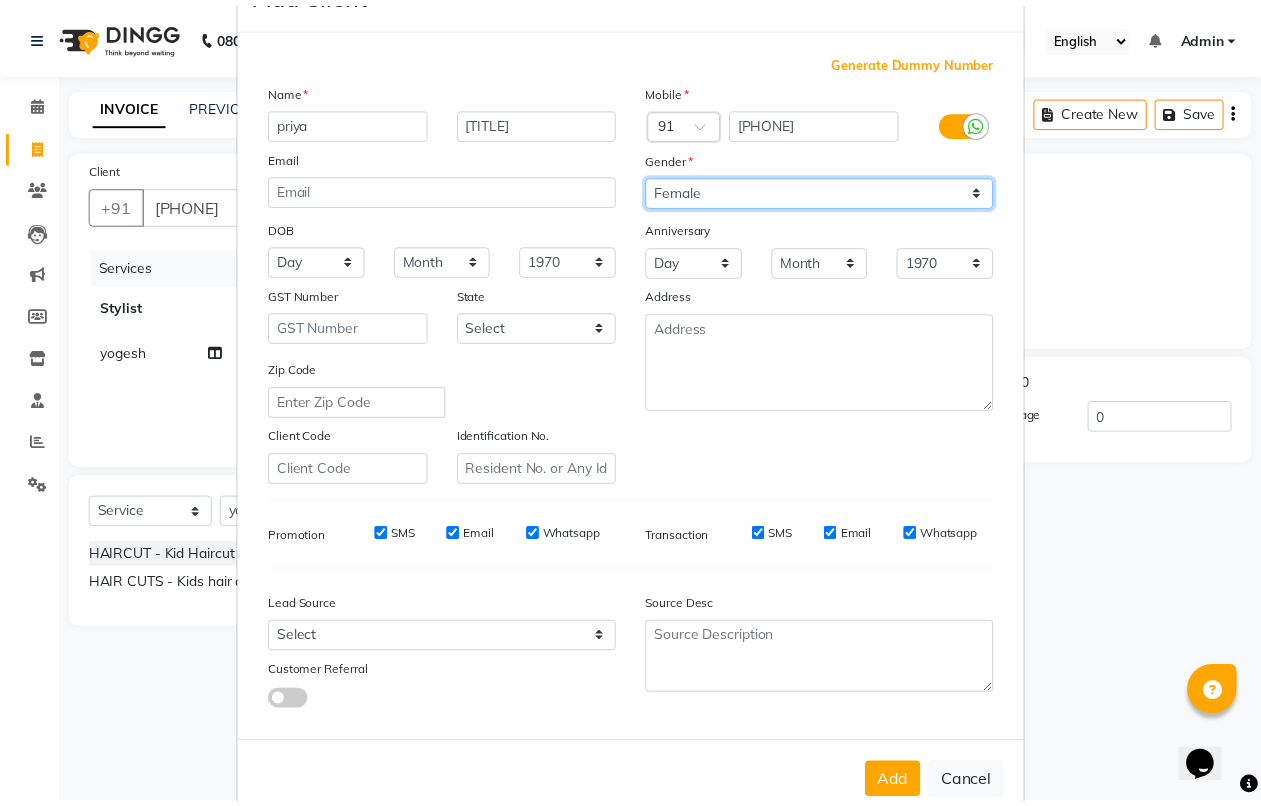 scroll, scrollTop: 110, scrollLeft: 0, axis: vertical 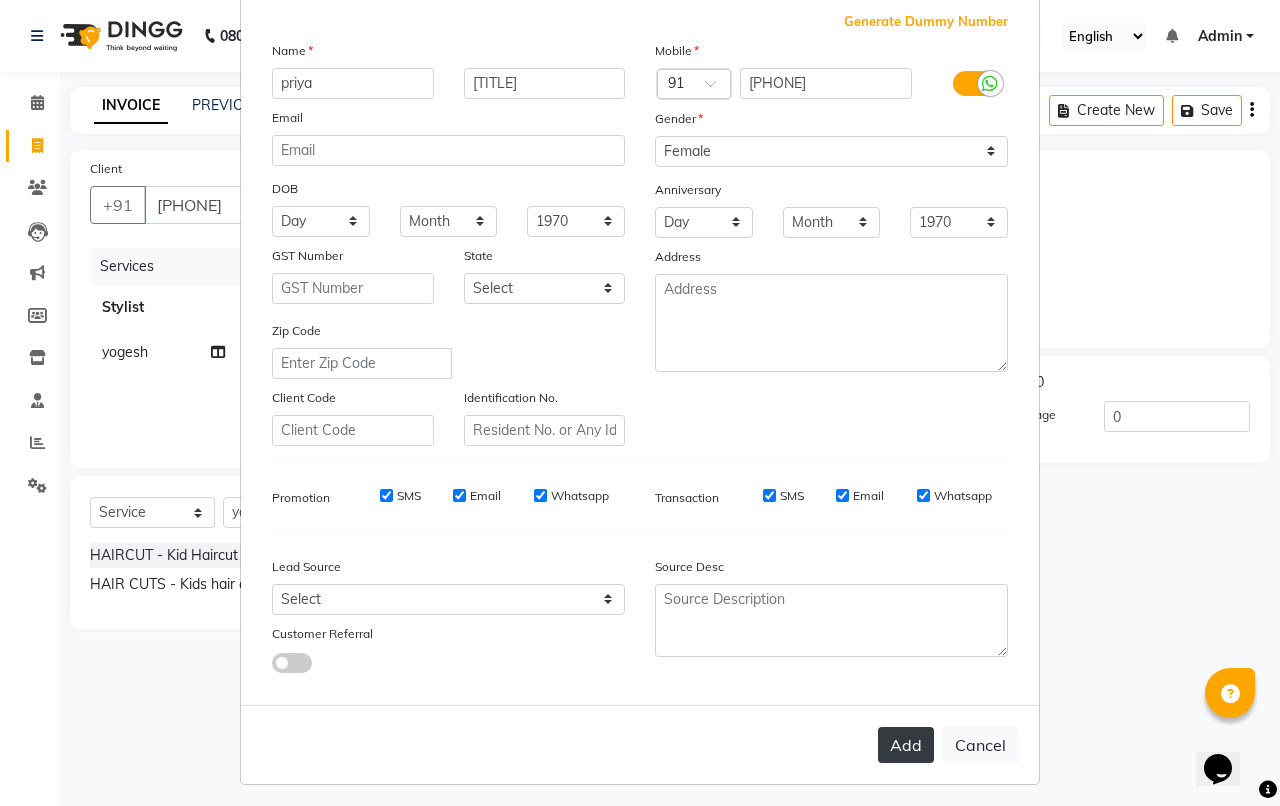 click on "Add" at bounding box center [906, 745] 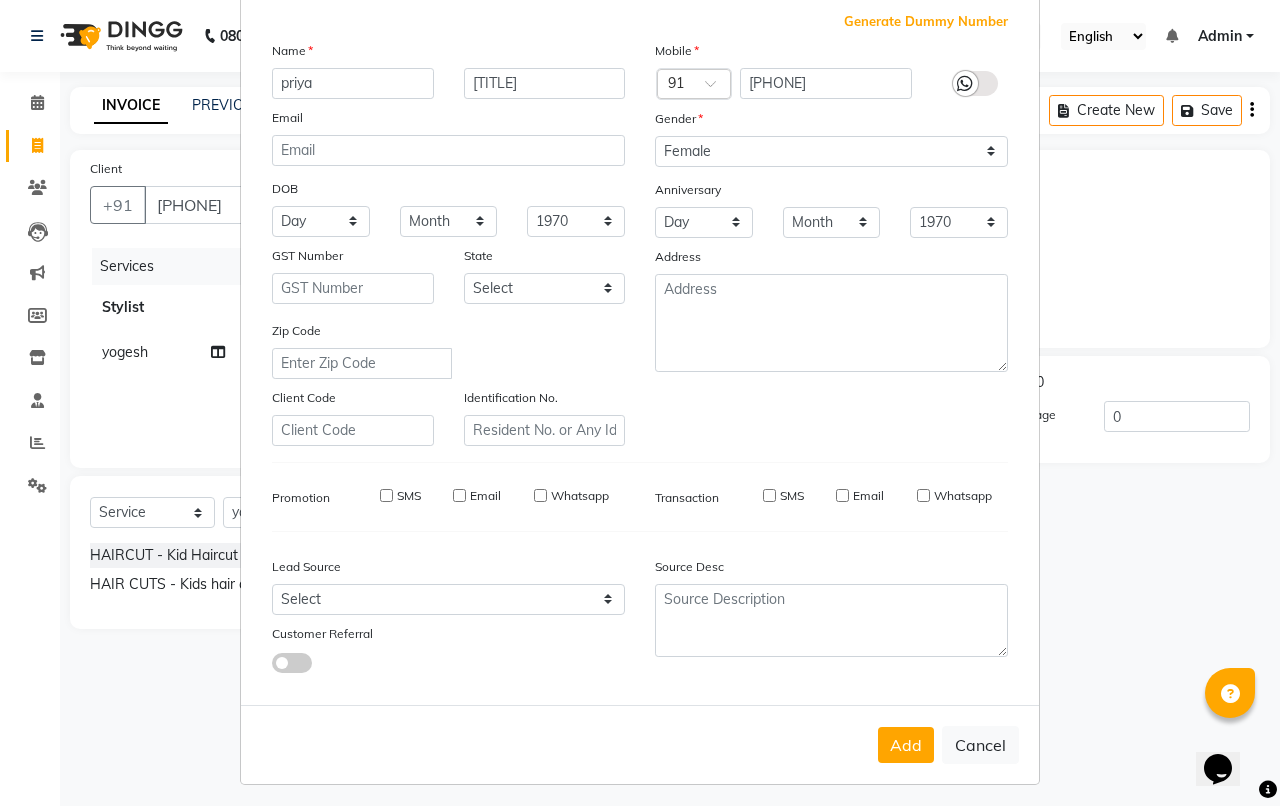 type 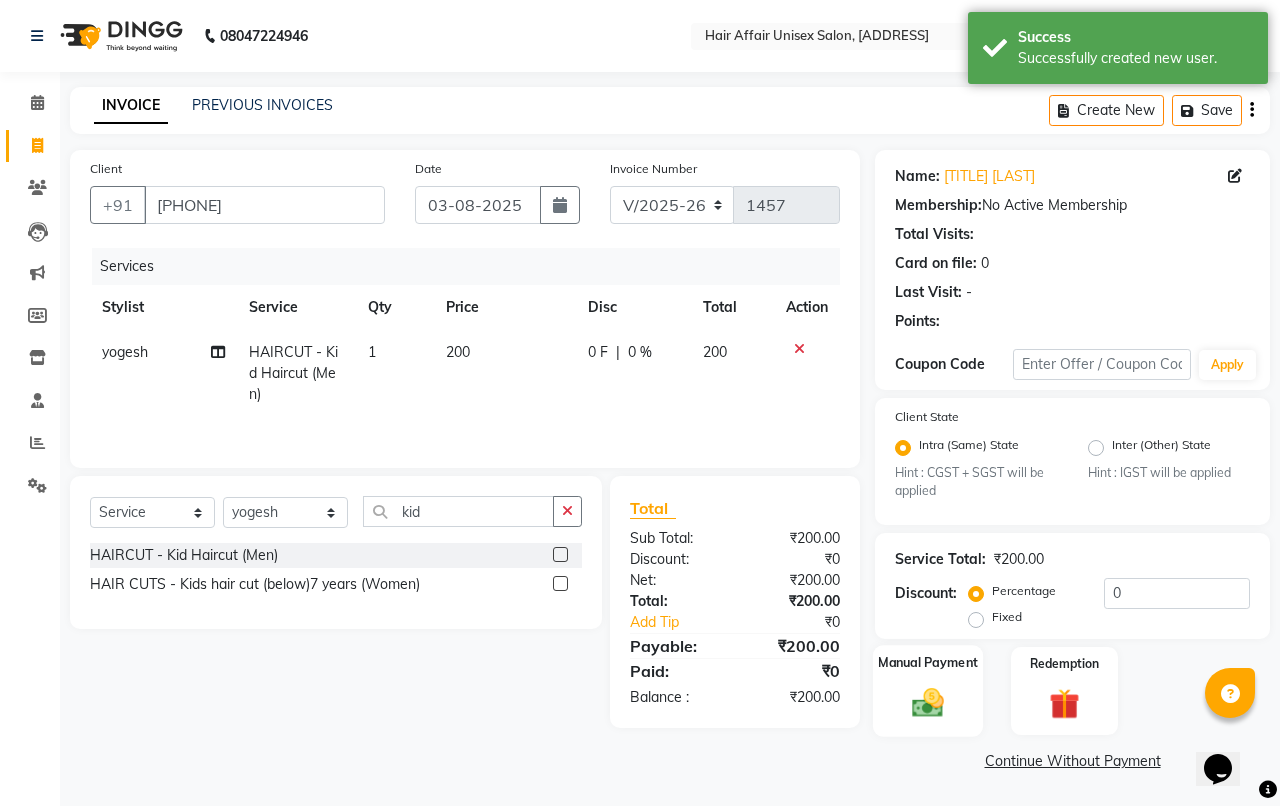 click 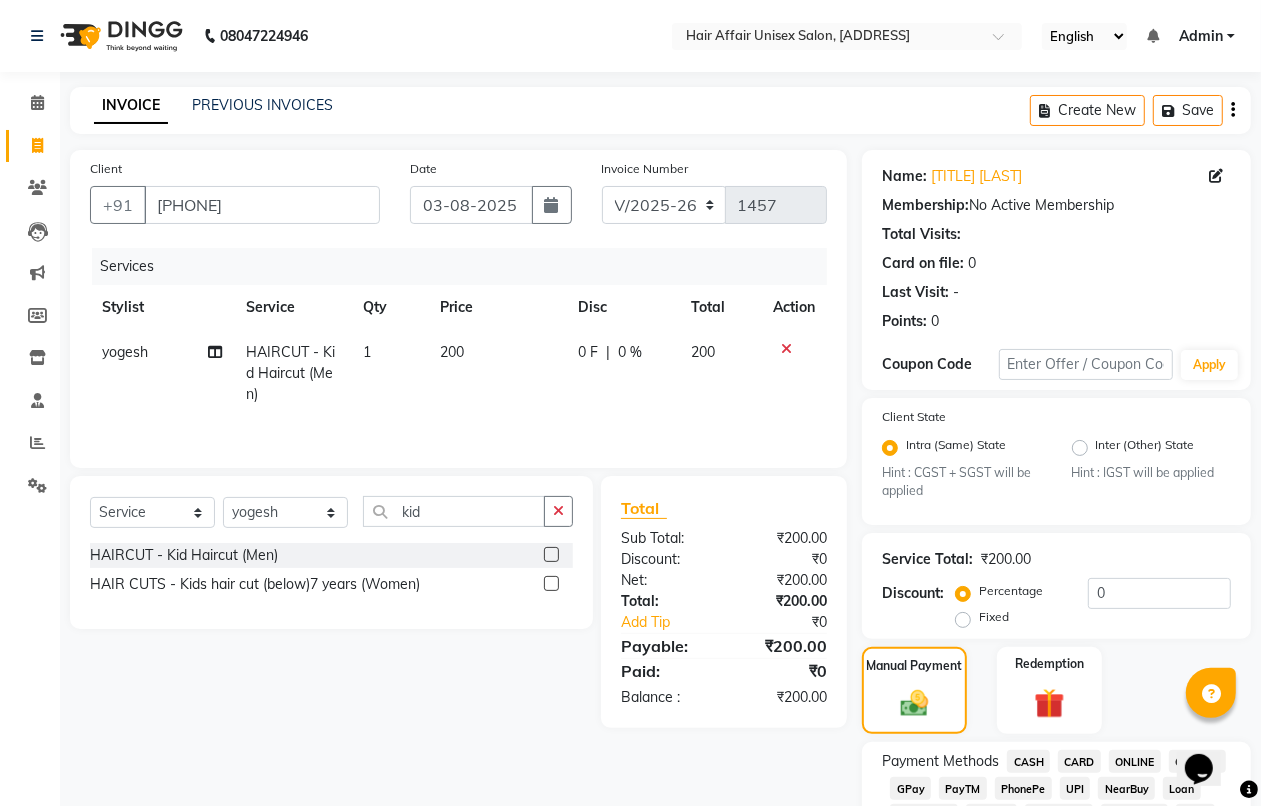 click on "PhonePe" 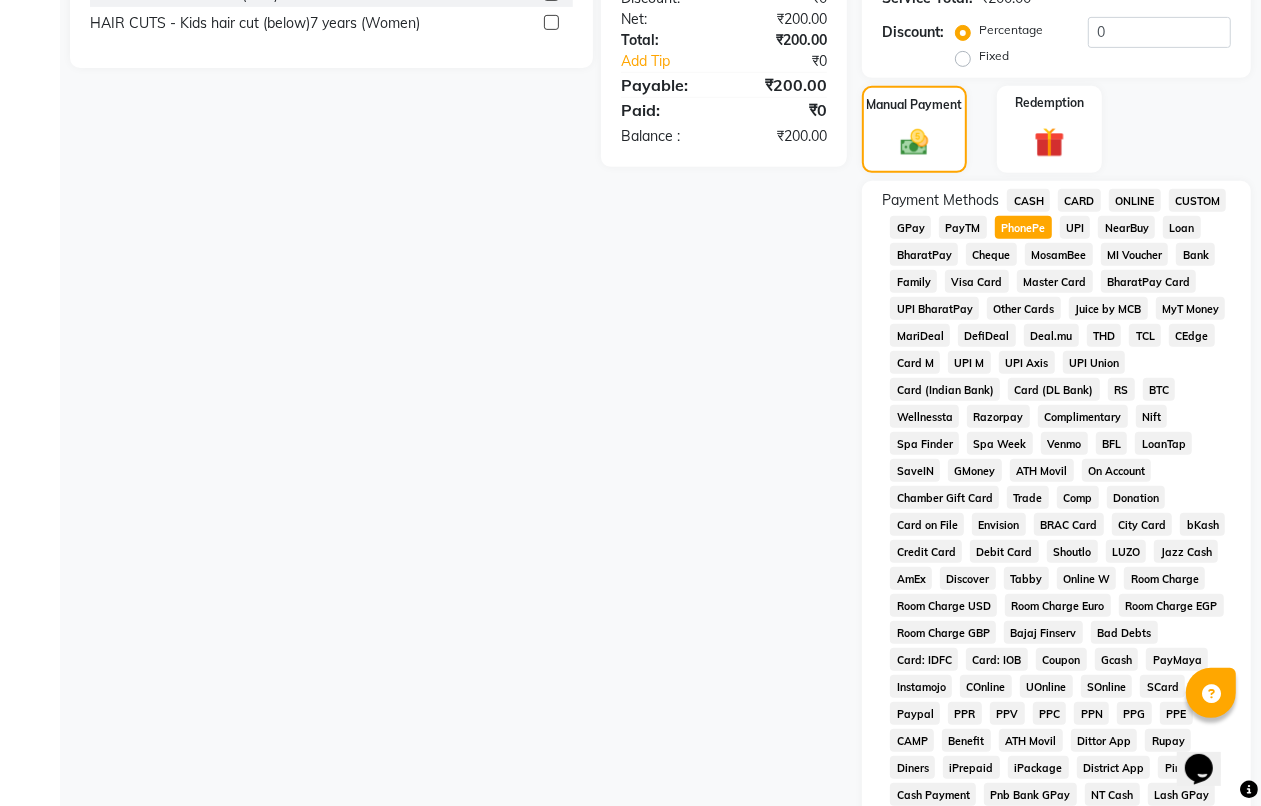 scroll, scrollTop: 903, scrollLeft: 0, axis: vertical 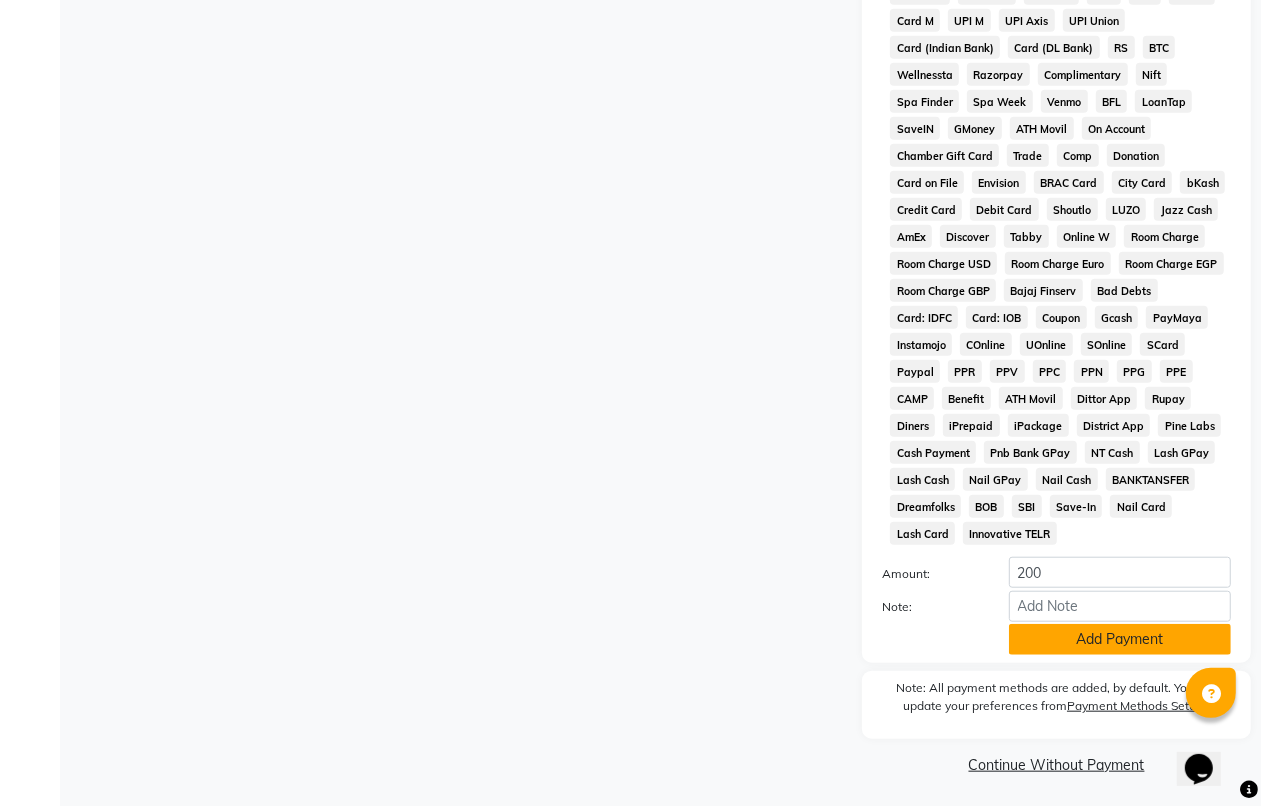 click on "Add Payment" 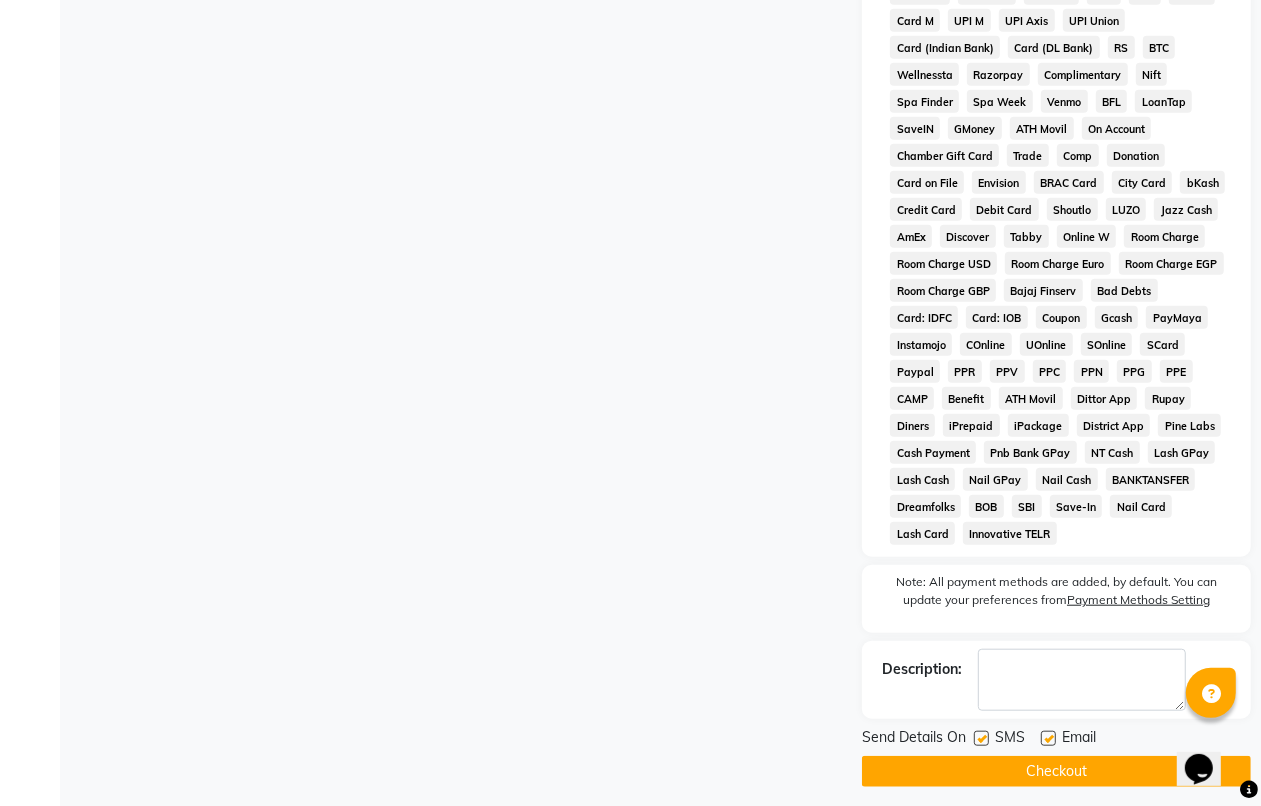 scroll, scrollTop: 912, scrollLeft: 0, axis: vertical 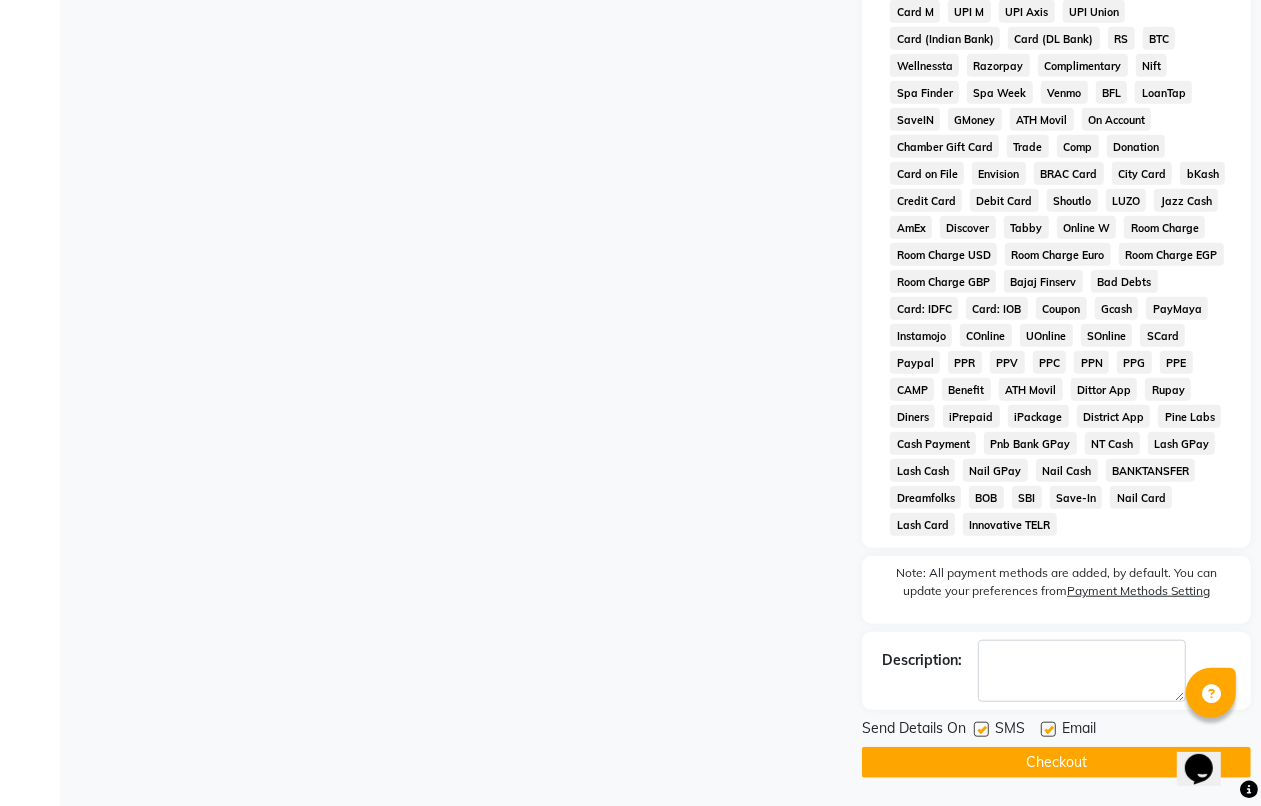 click on "Checkout" 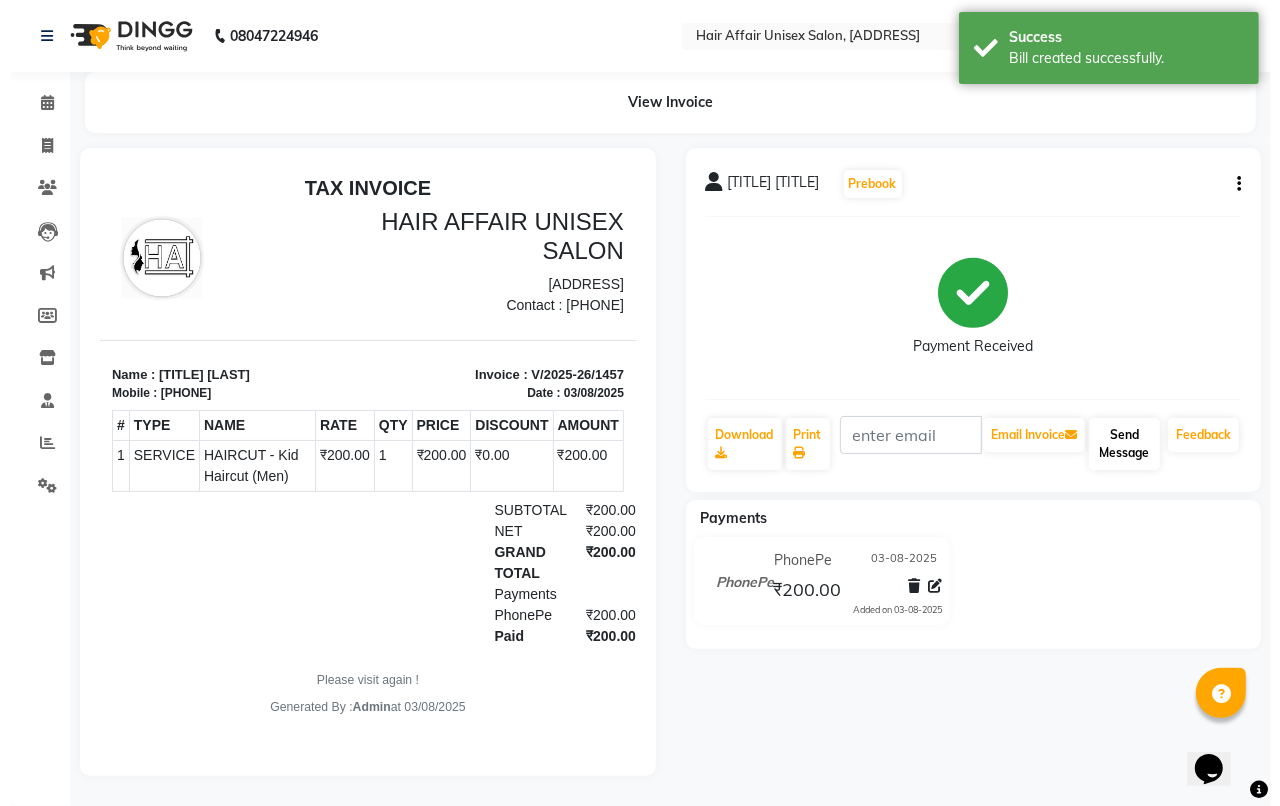 scroll, scrollTop: 0, scrollLeft: 0, axis: both 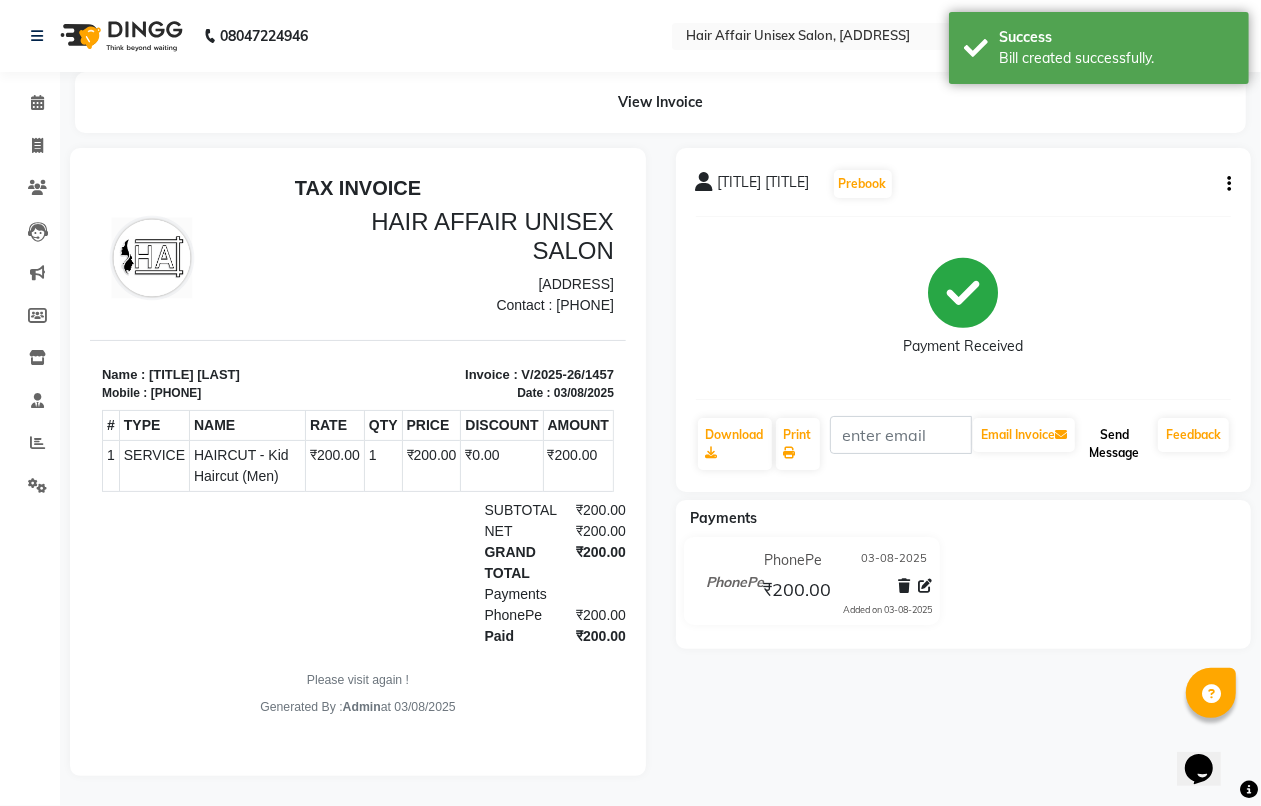 click on "Send Message" 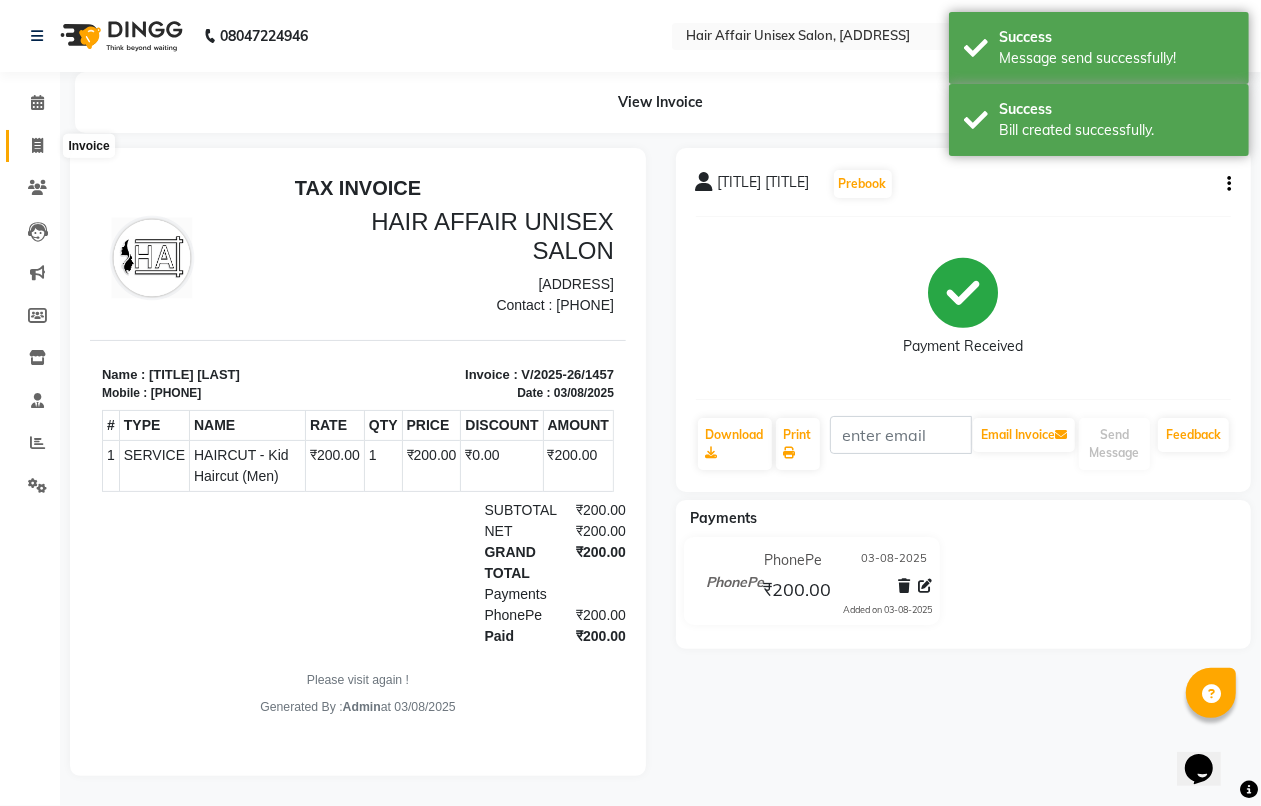 click 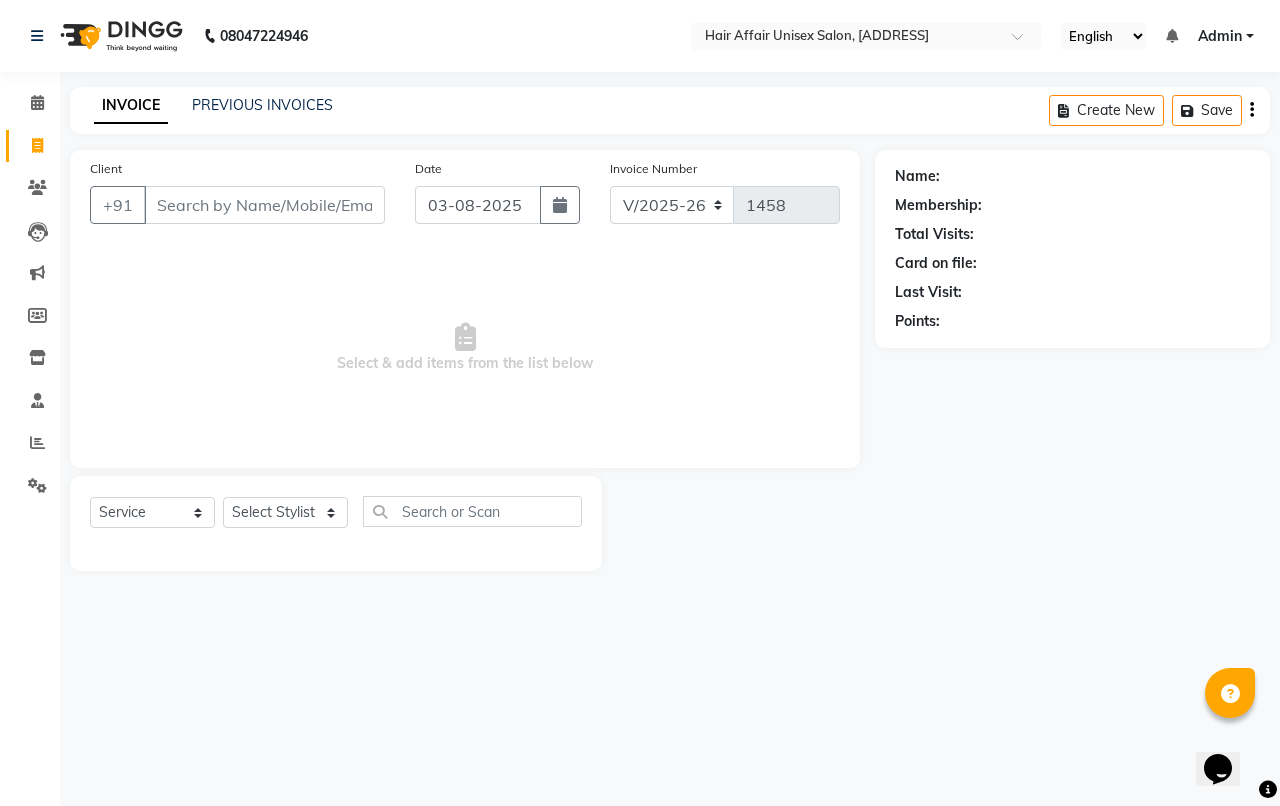 click on "Client +91 Date 03-08-2025 Invoice Number V/2025 V/2025-26 1458  Select & add items from the list below" 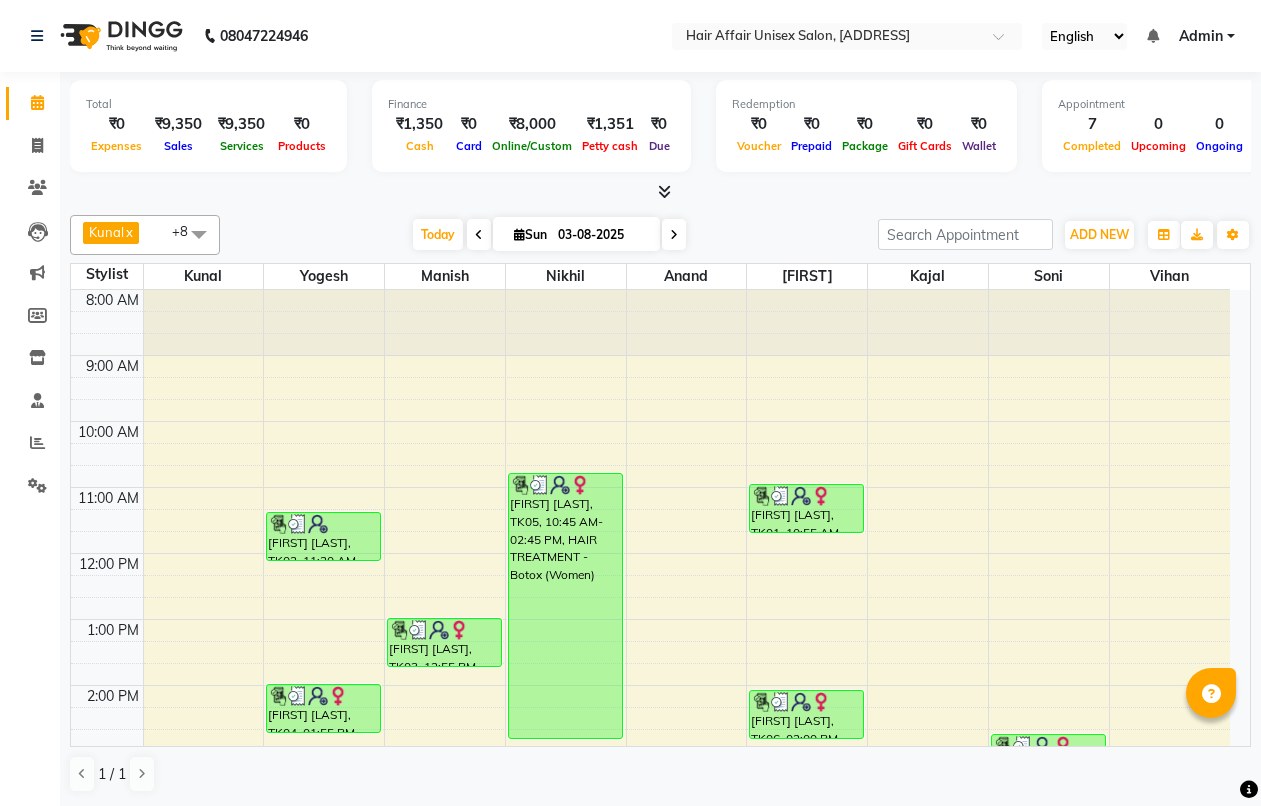 scroll, scrollTop: 0, scrollLeft: 0, axis: both 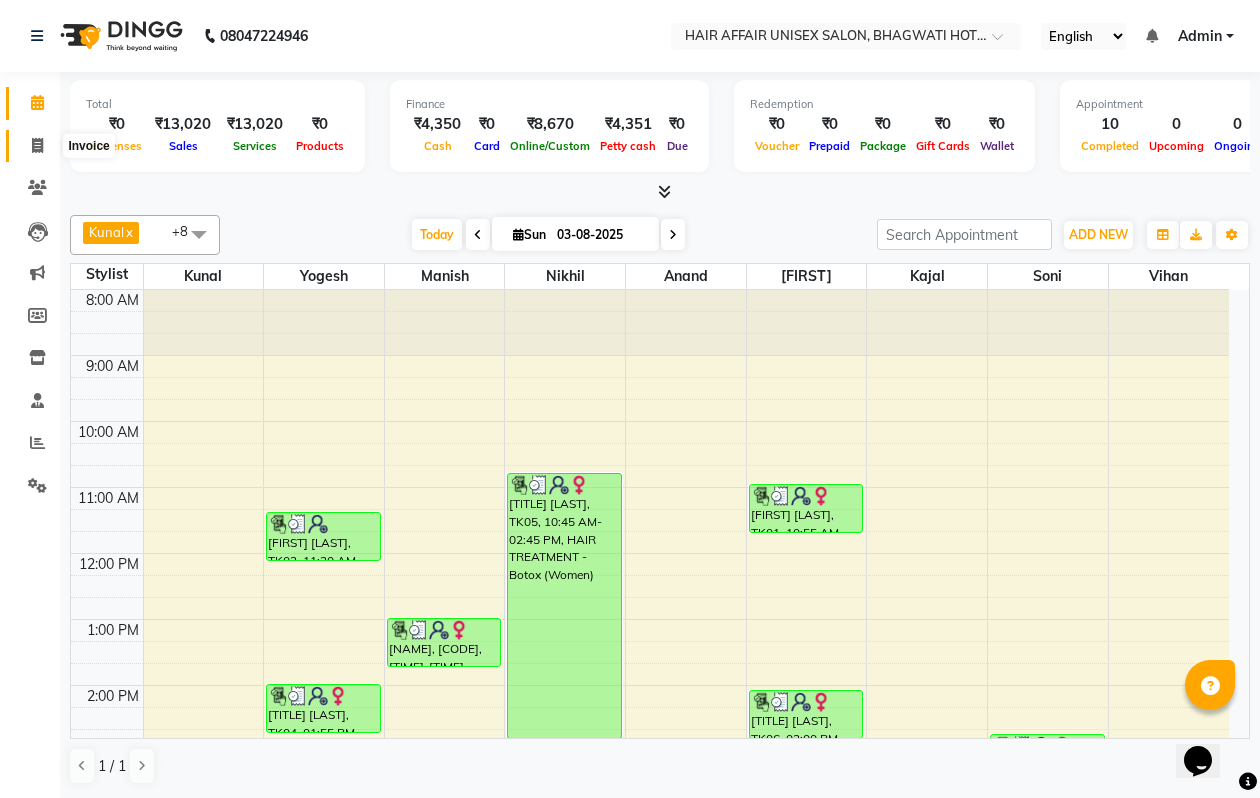 click 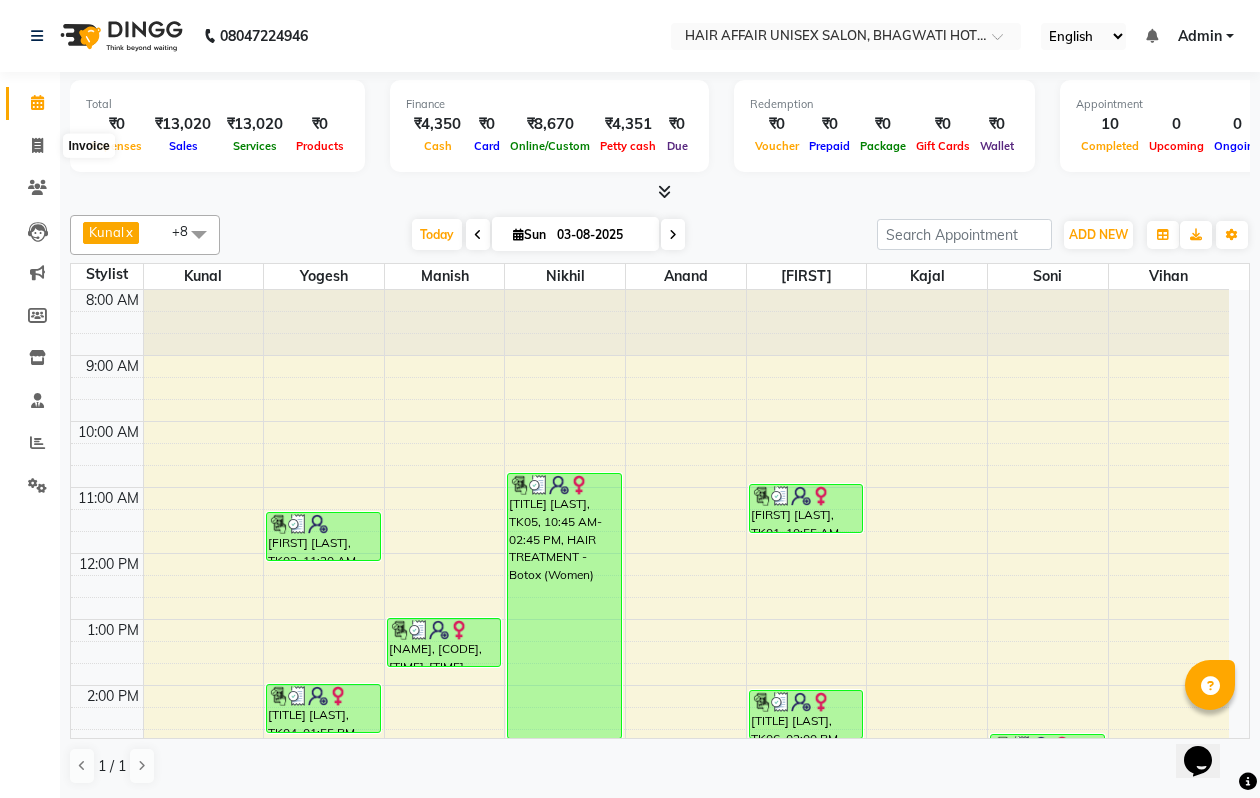 select on "service" 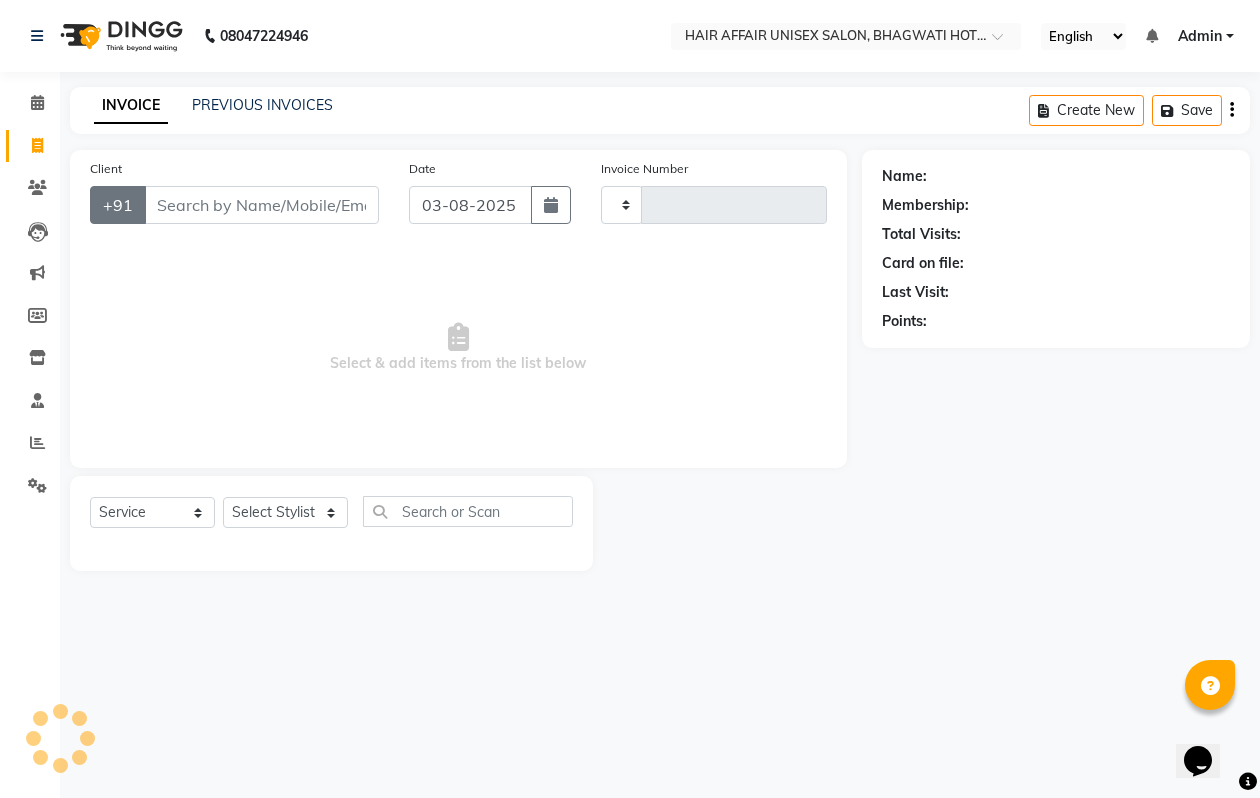 type on "1458" 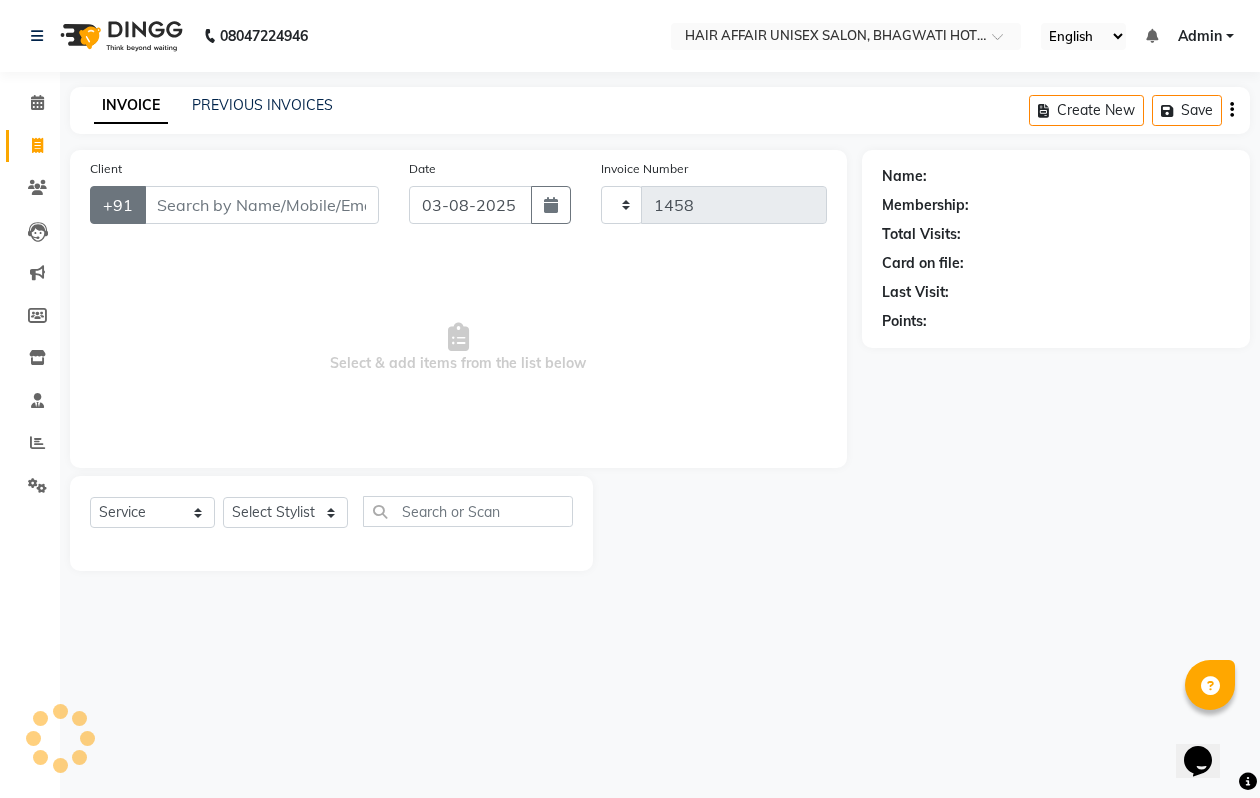 select on "6225" 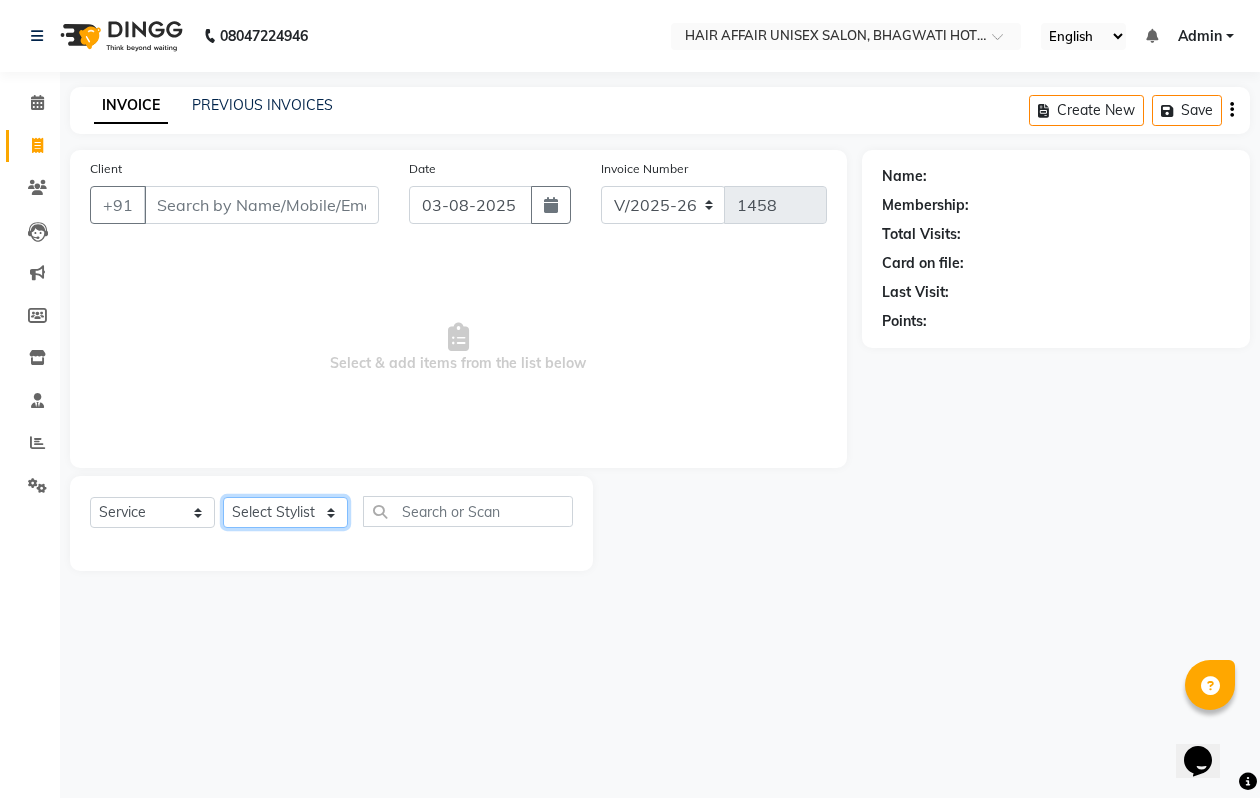 click on "Select Stylist Anand harpal kajal Kunal Manish Nikhil soni Vihan yogesh" 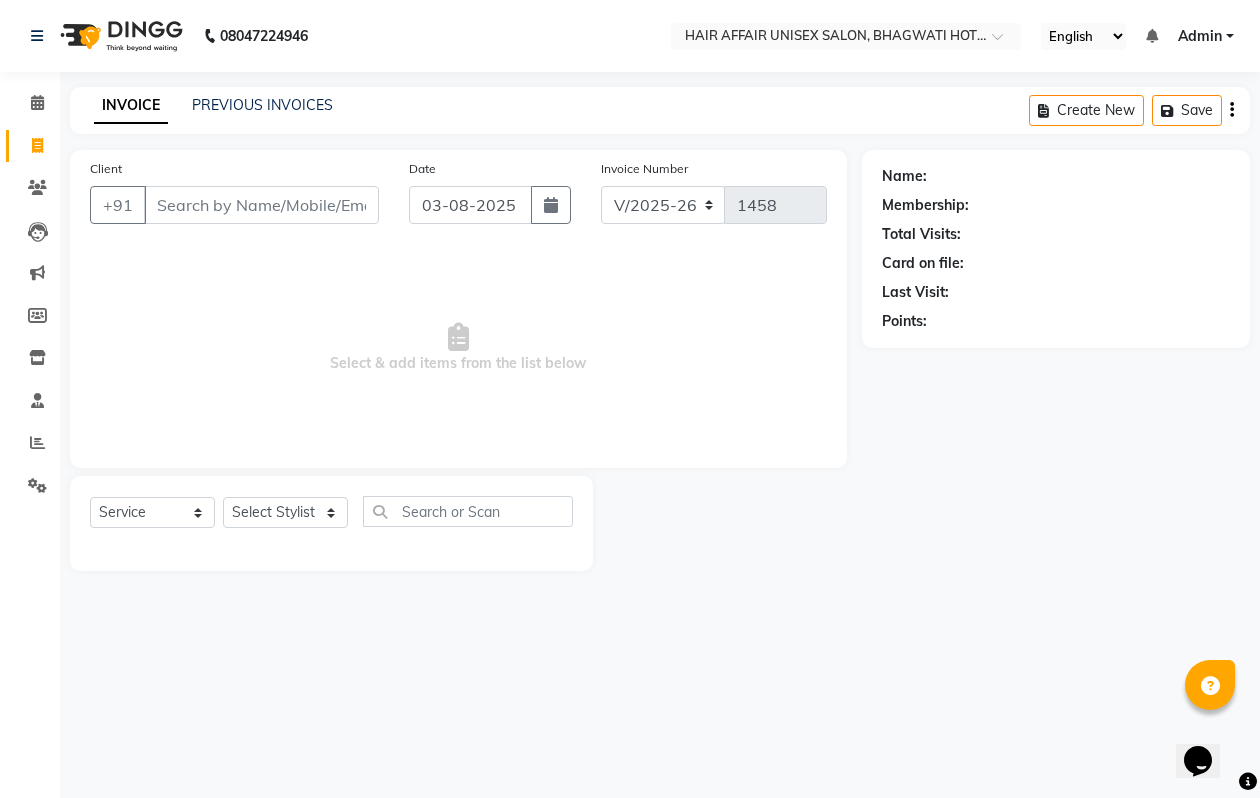 click on "INVOICE PREVIOUS INVOICES Create New Save Client +91 Date 03-08-2025 Invoice Number V/2025 V/2025-26 1458 Select & add items from the list below Select Service Product Membership Package Voucher Prepaid Gift Card Select Stylist Anand harpal kajal Kunal Manish Nikhil soni Vihan yogesh Name: Membership: Total Visits: Card on file: Last Visit: Points:" 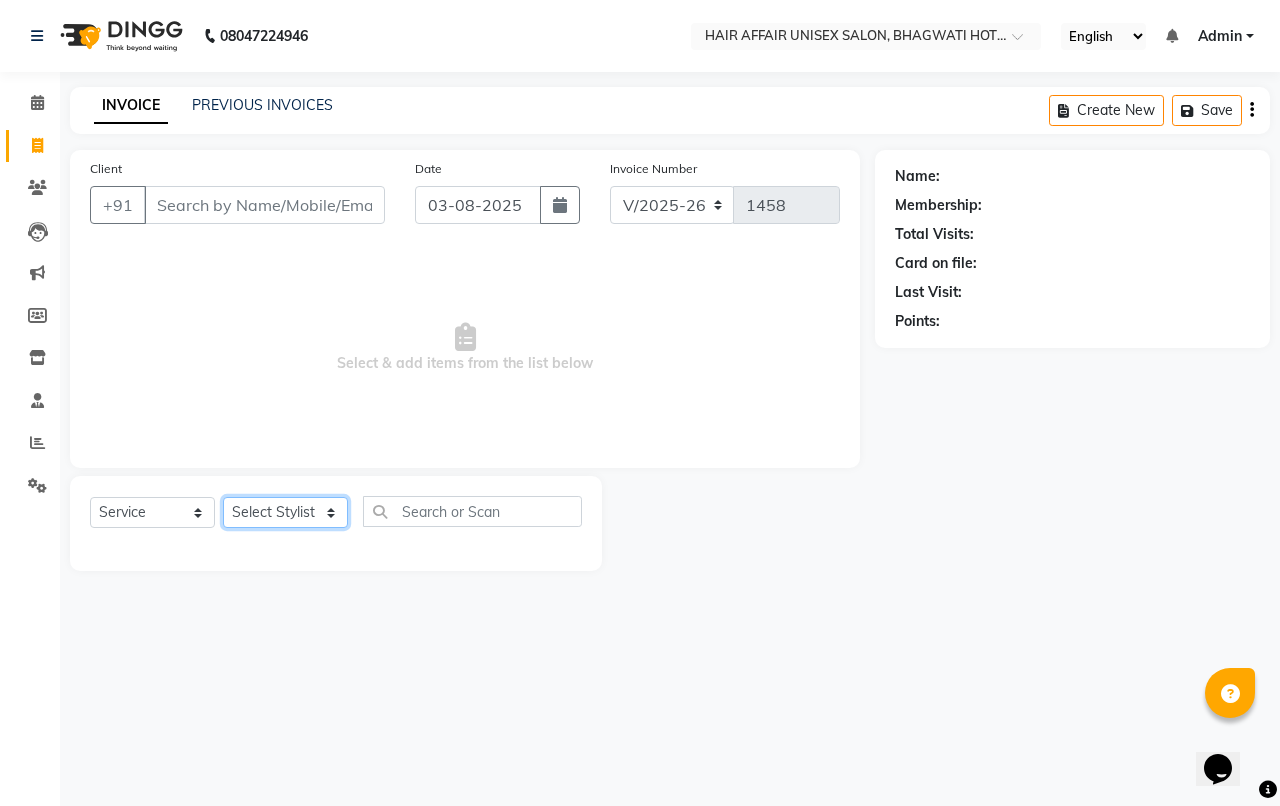 drag, startPoint x: 250, startPoint y: 516, endPoint x: 246, endPoint y: 498, distance: 18.439089 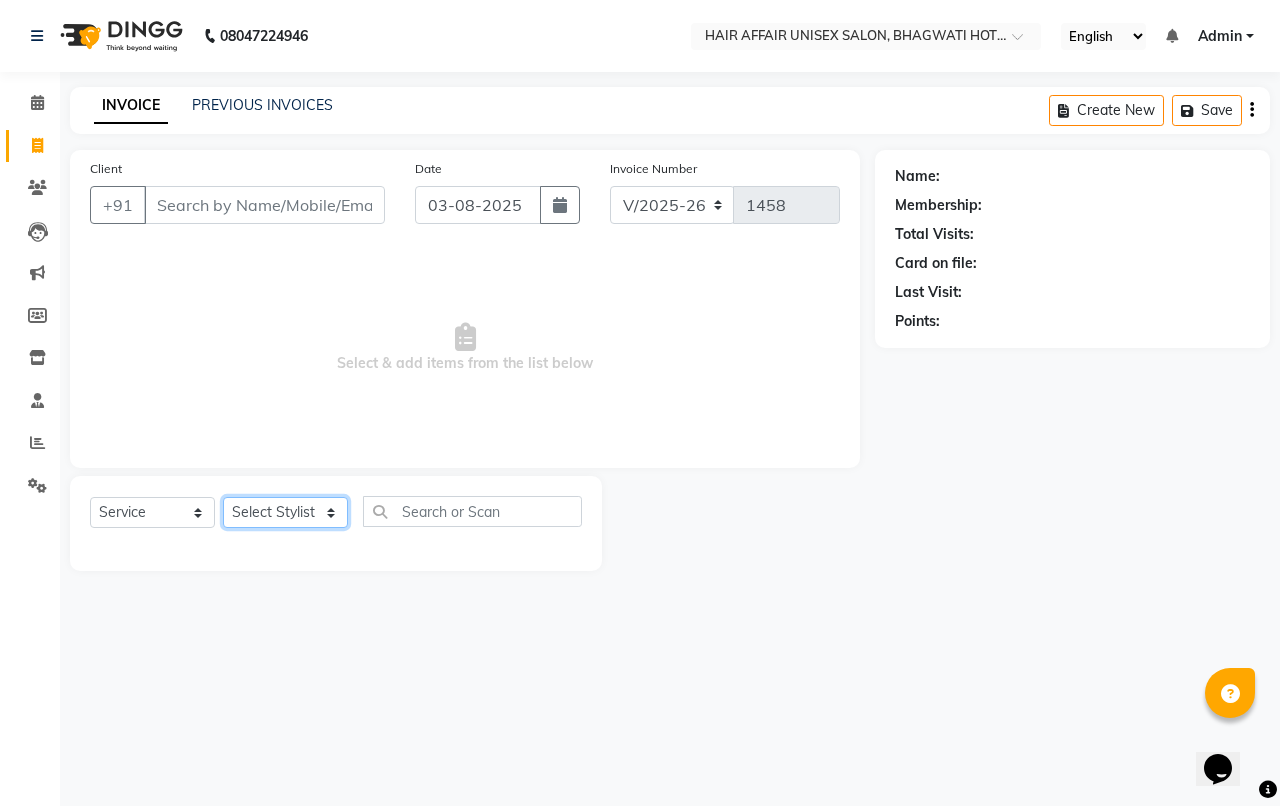 select on "[NUMBER]" 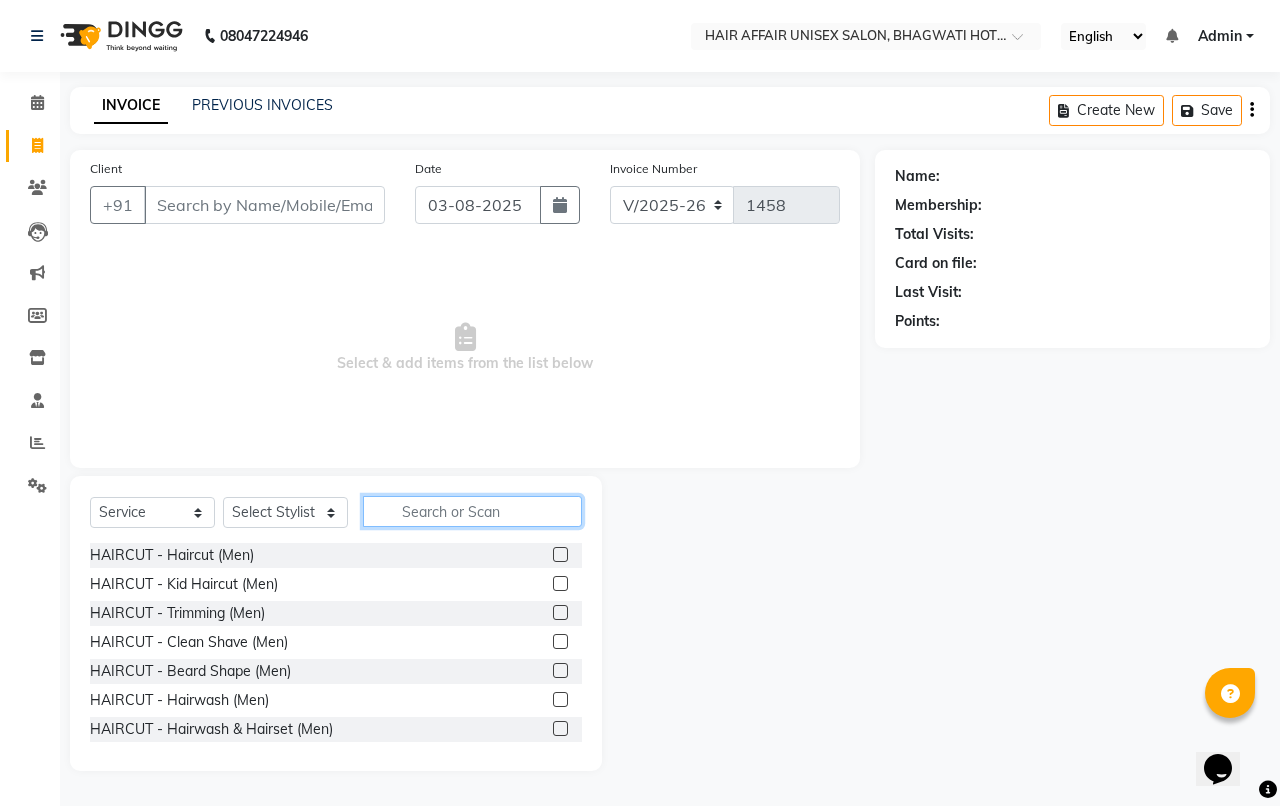 click 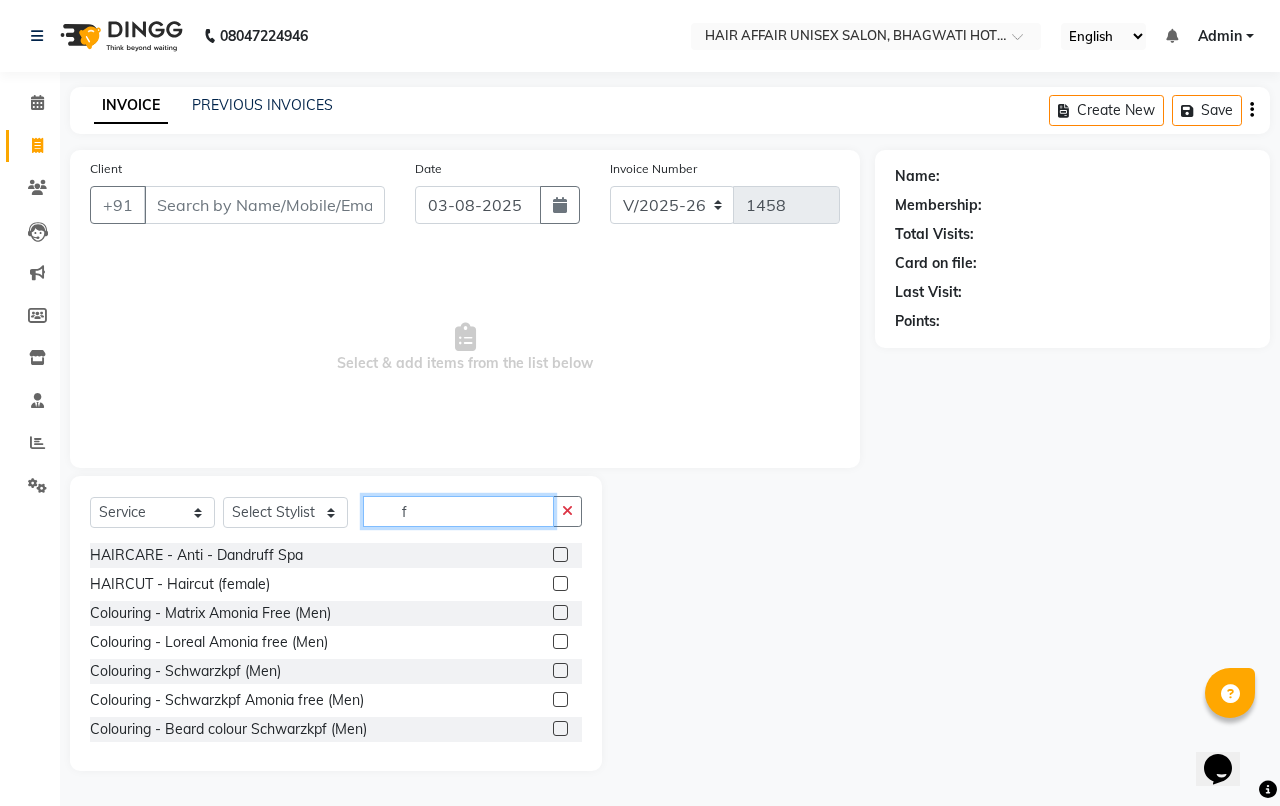 type on "f" 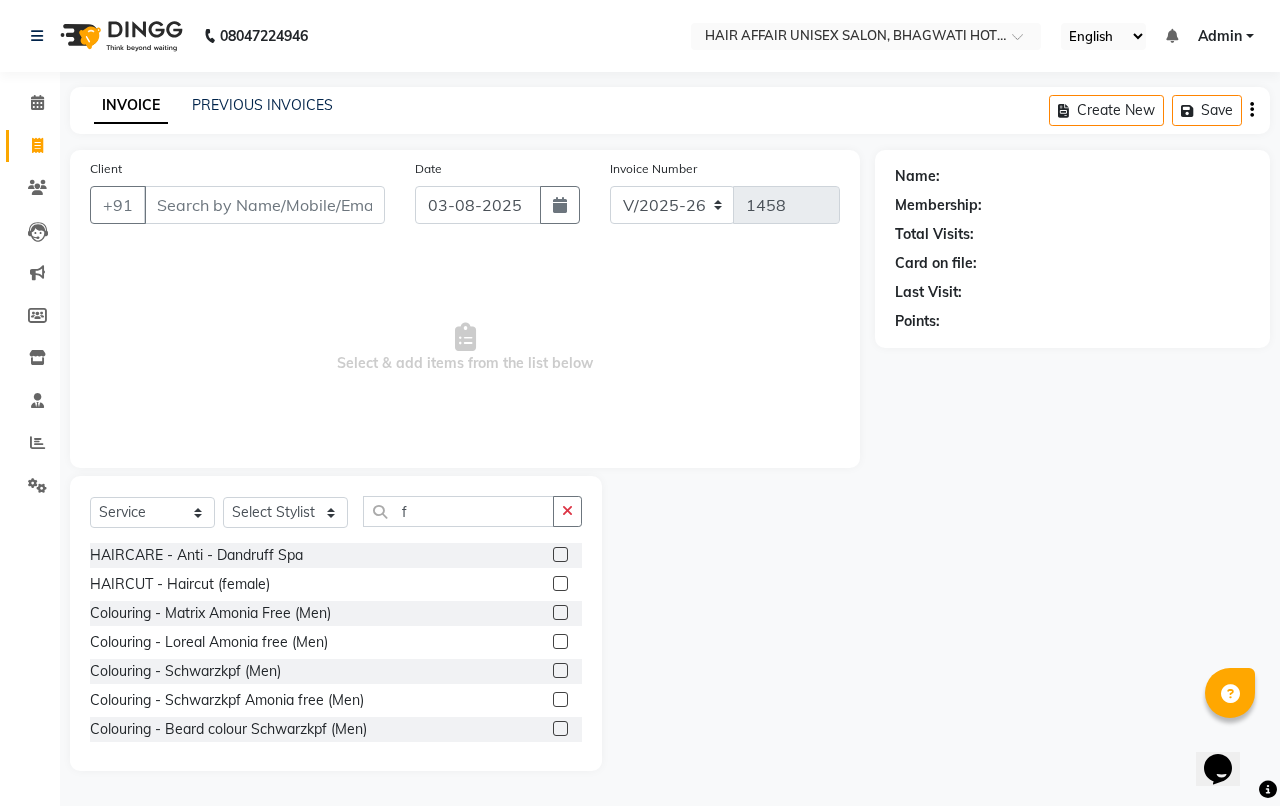 click 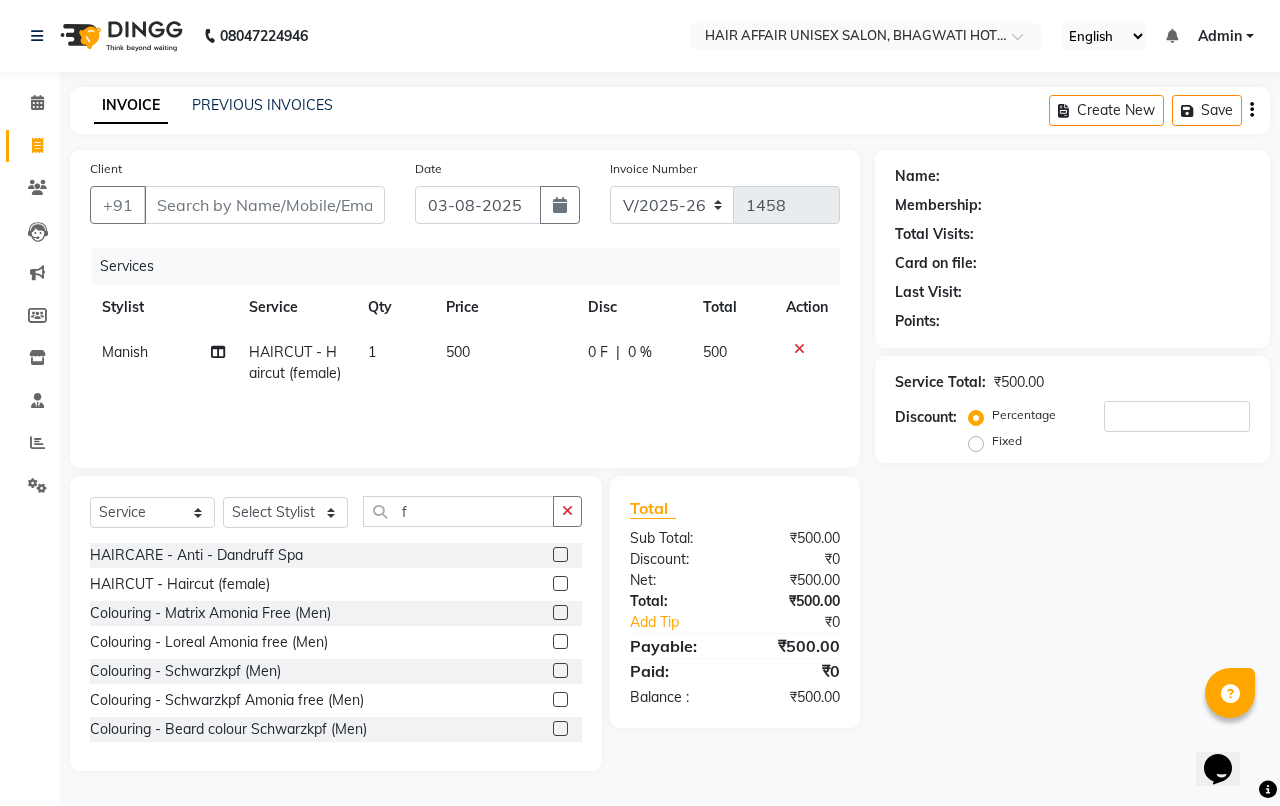 click 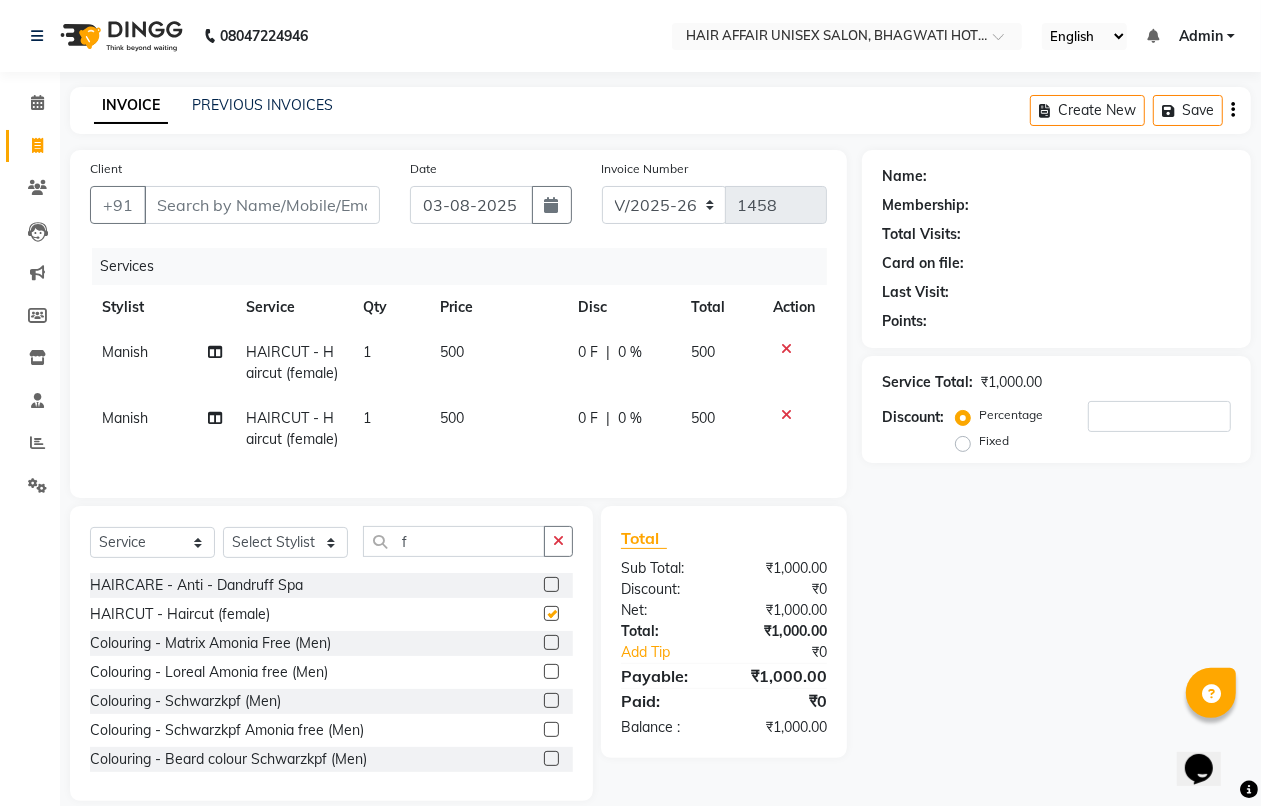 checkbox on "false" 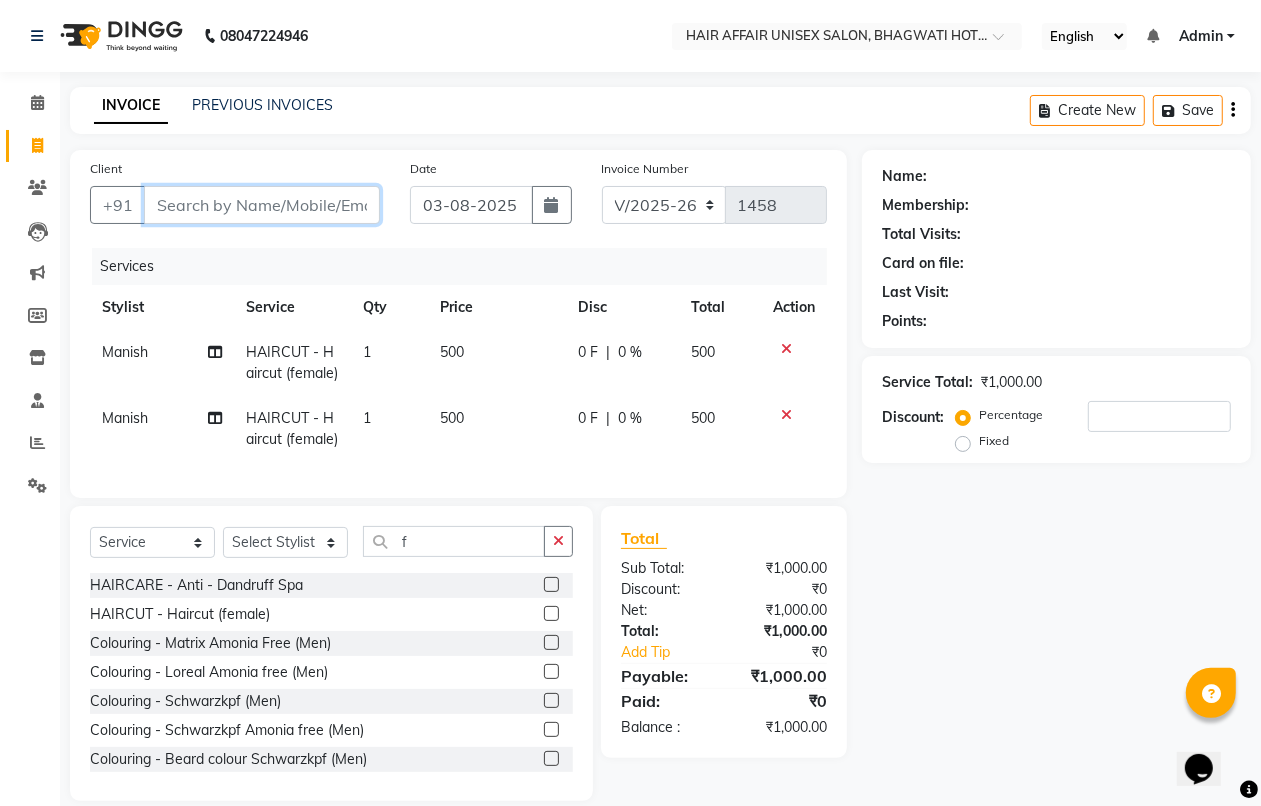 click on "Client" at bounding box center (262, 205) 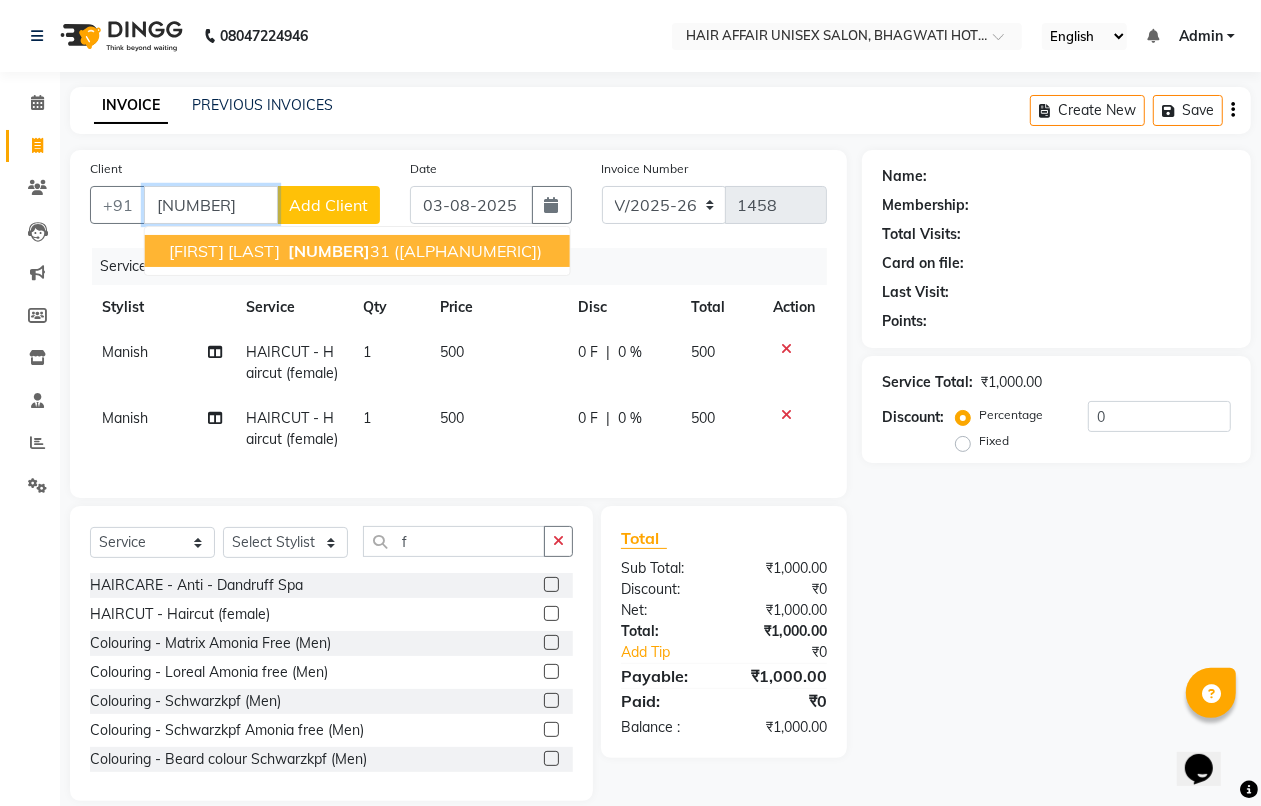 click on "[FIRST] [LAST]" at bounding box center [224, 251] 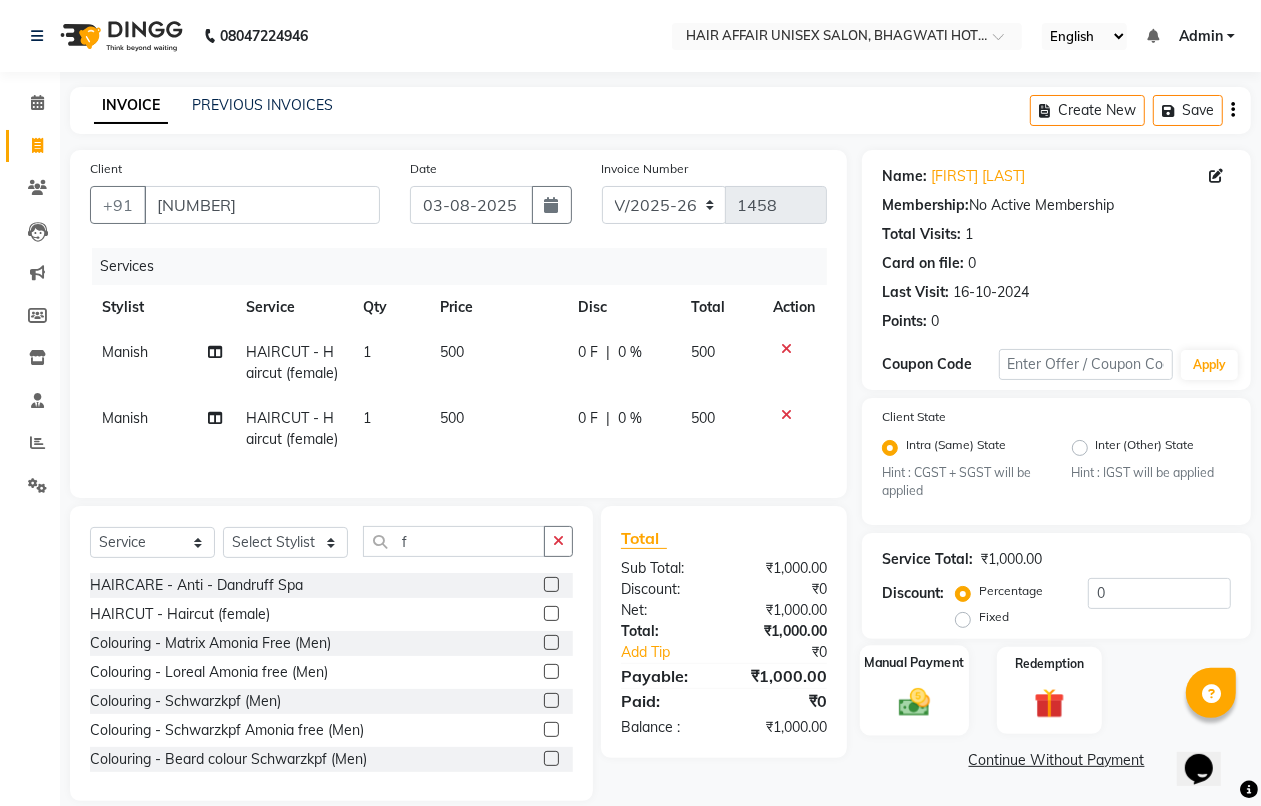click 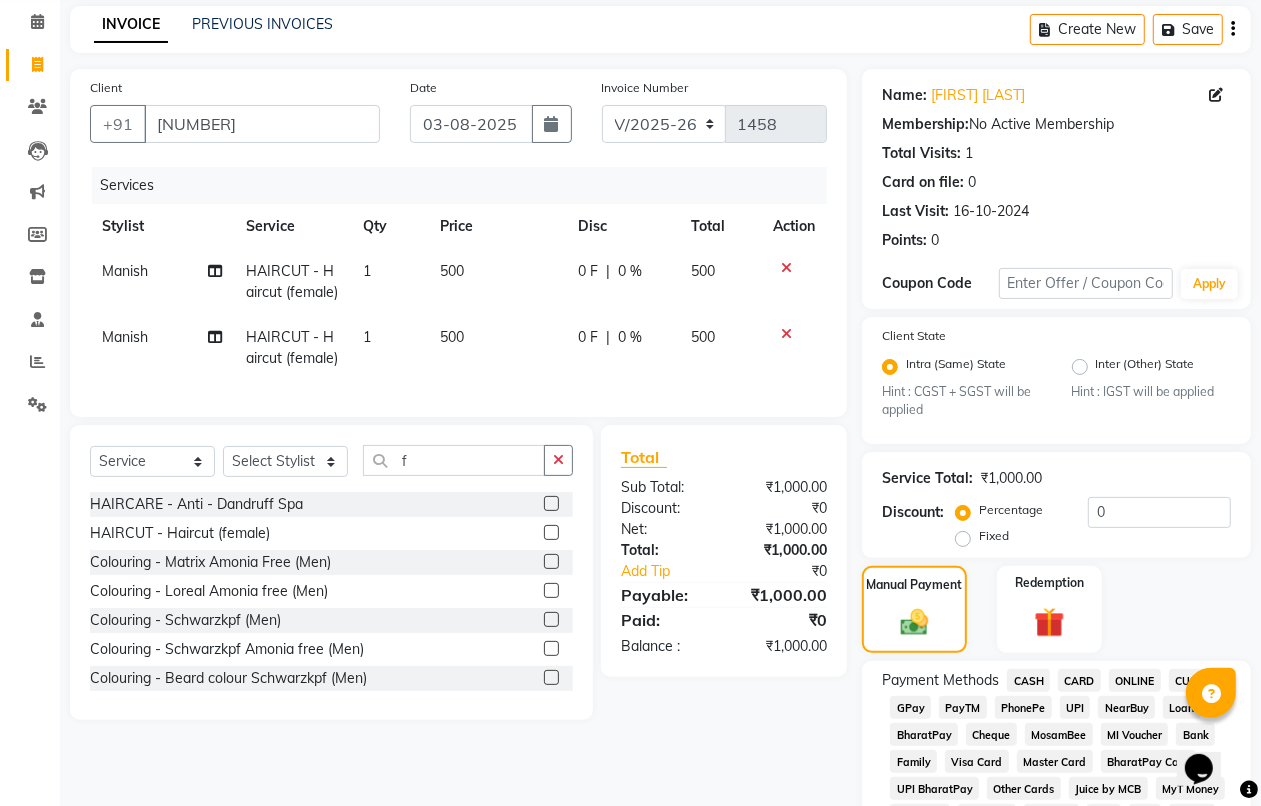 scroll, scrollTop: 125, scrollLeft: 0, axis: vertical 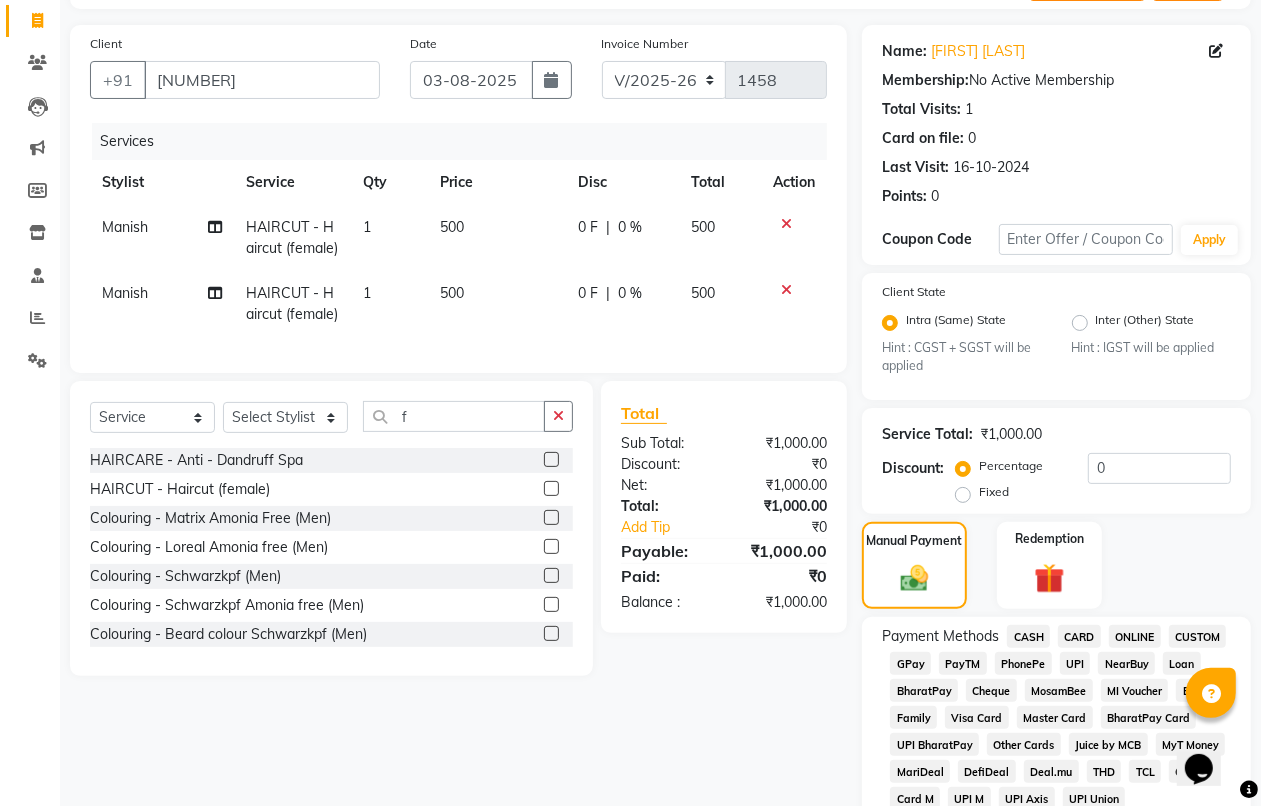 click on "CASH" 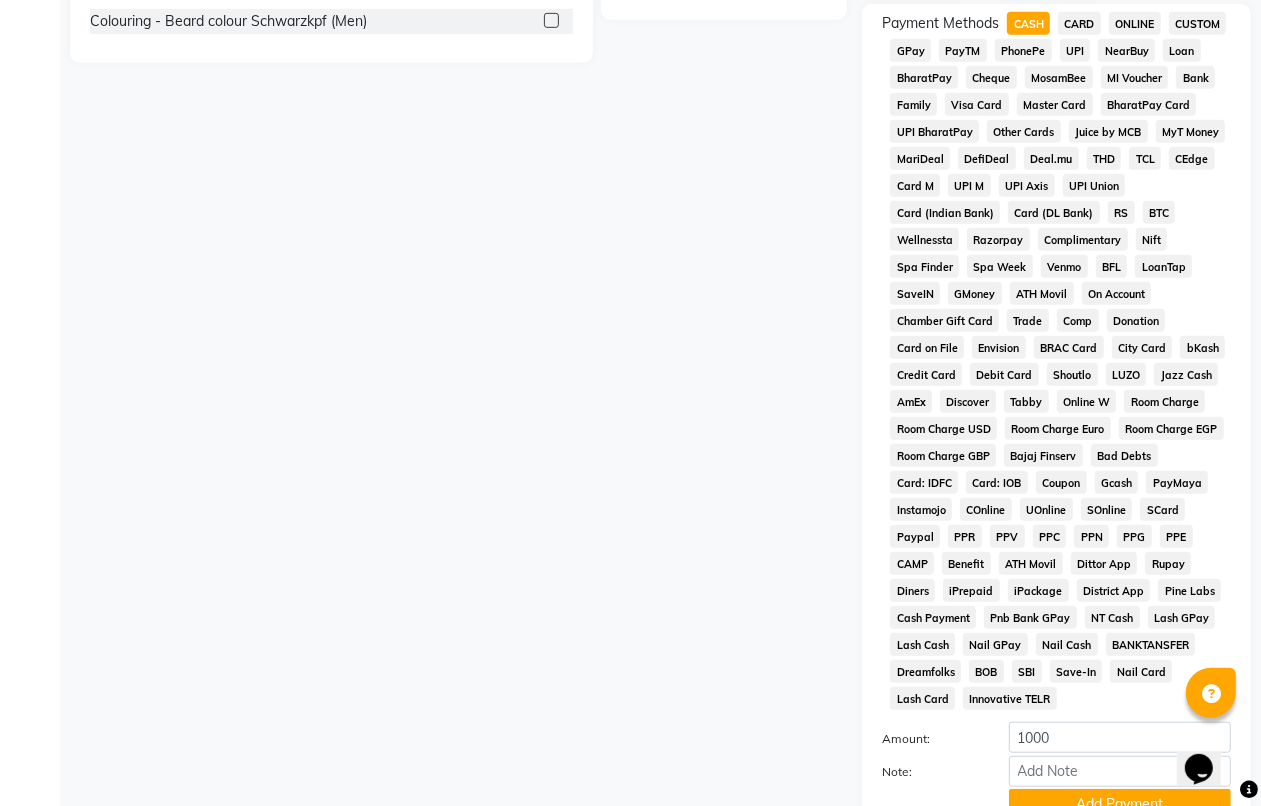 scroll, scrollTop: 903, scrollLeft: 0, axis: vertical 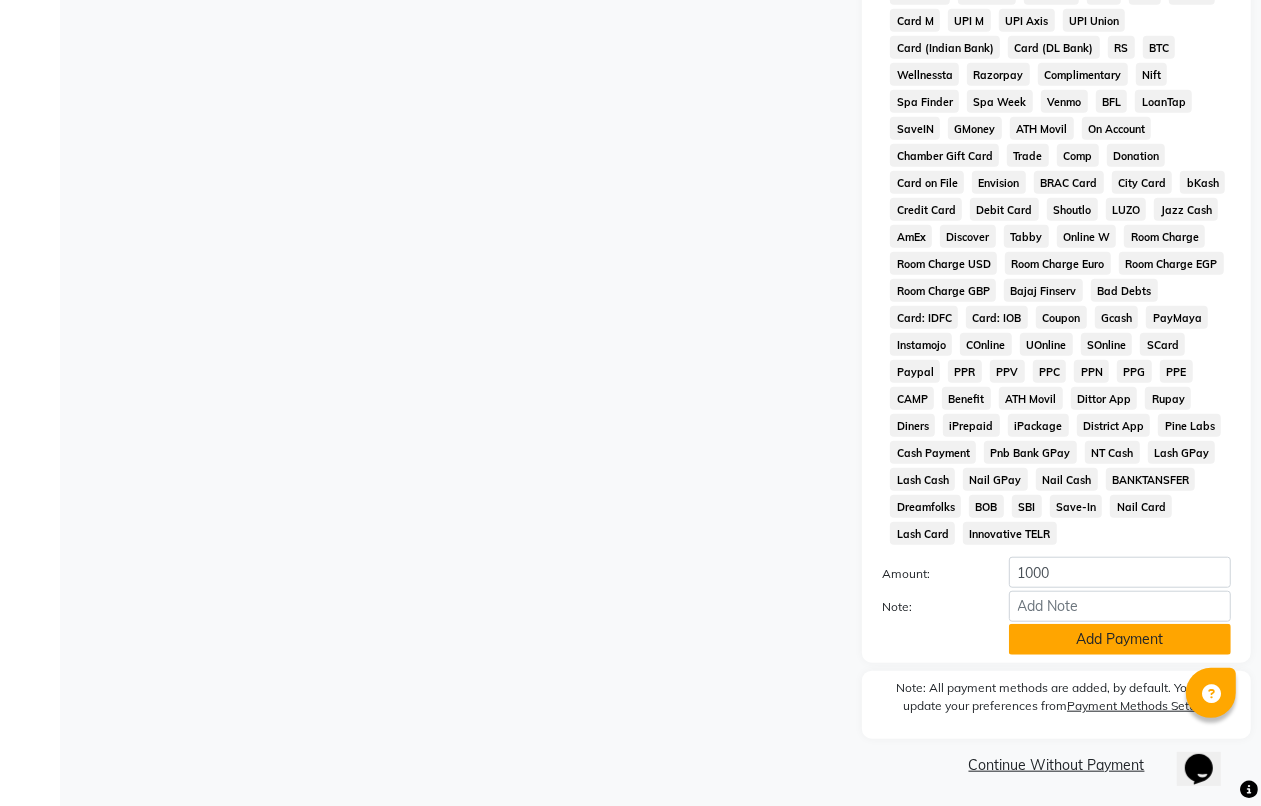 click on "Add Payment" 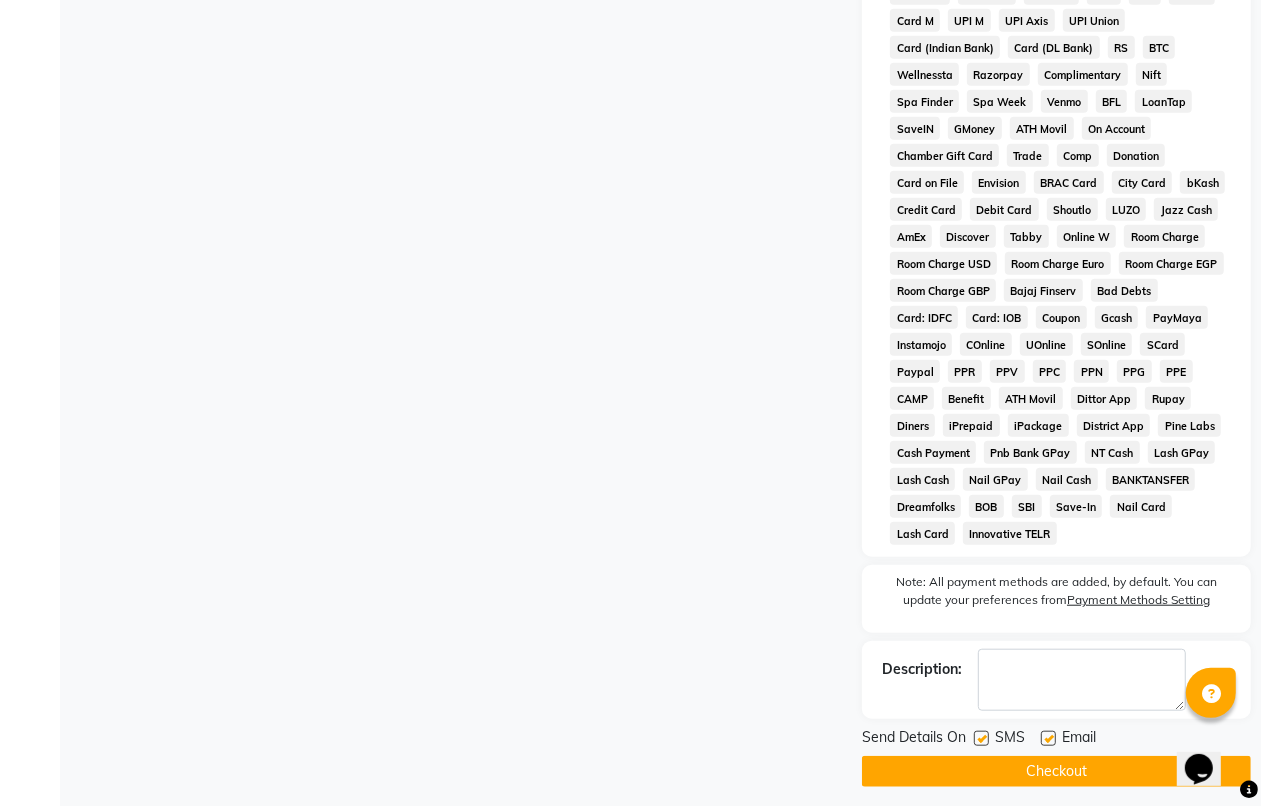 click on "Checkout" 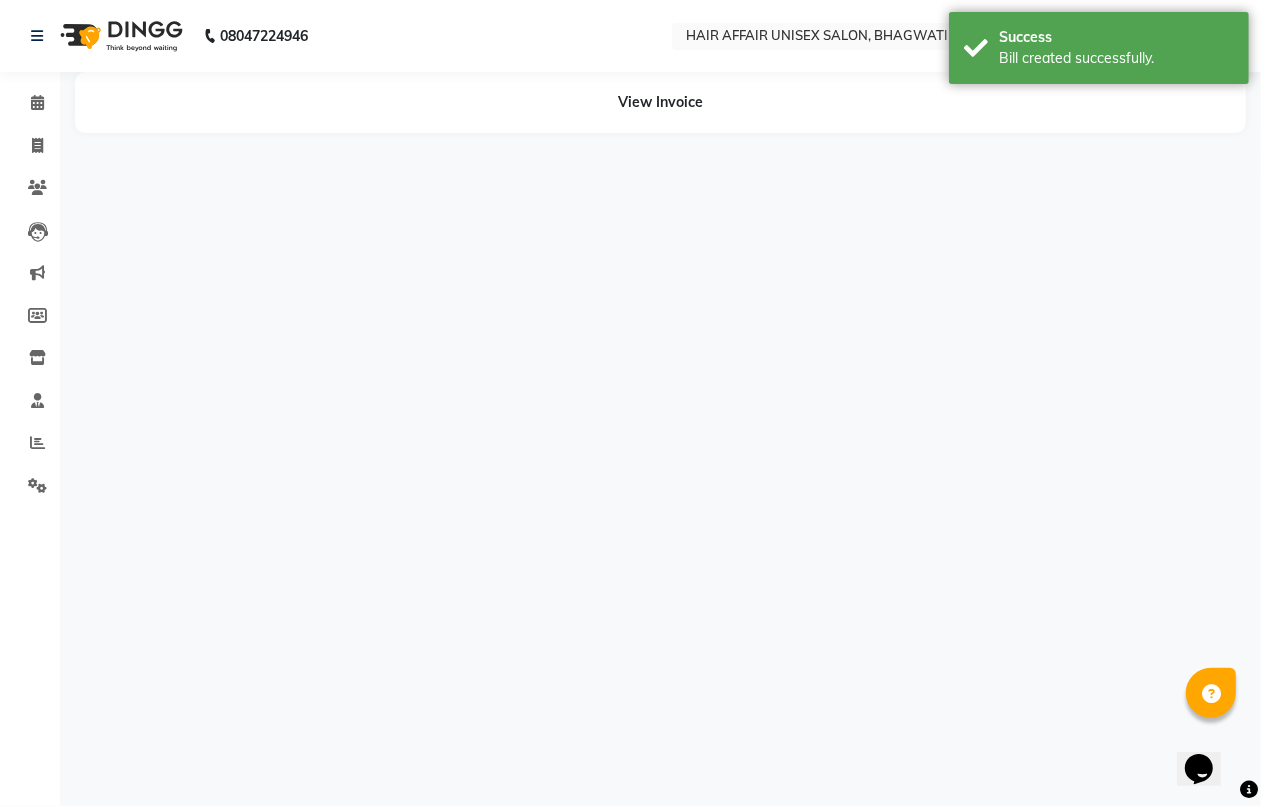 scroll, scrollTop: 0, scrollLeft: 0, axis: both 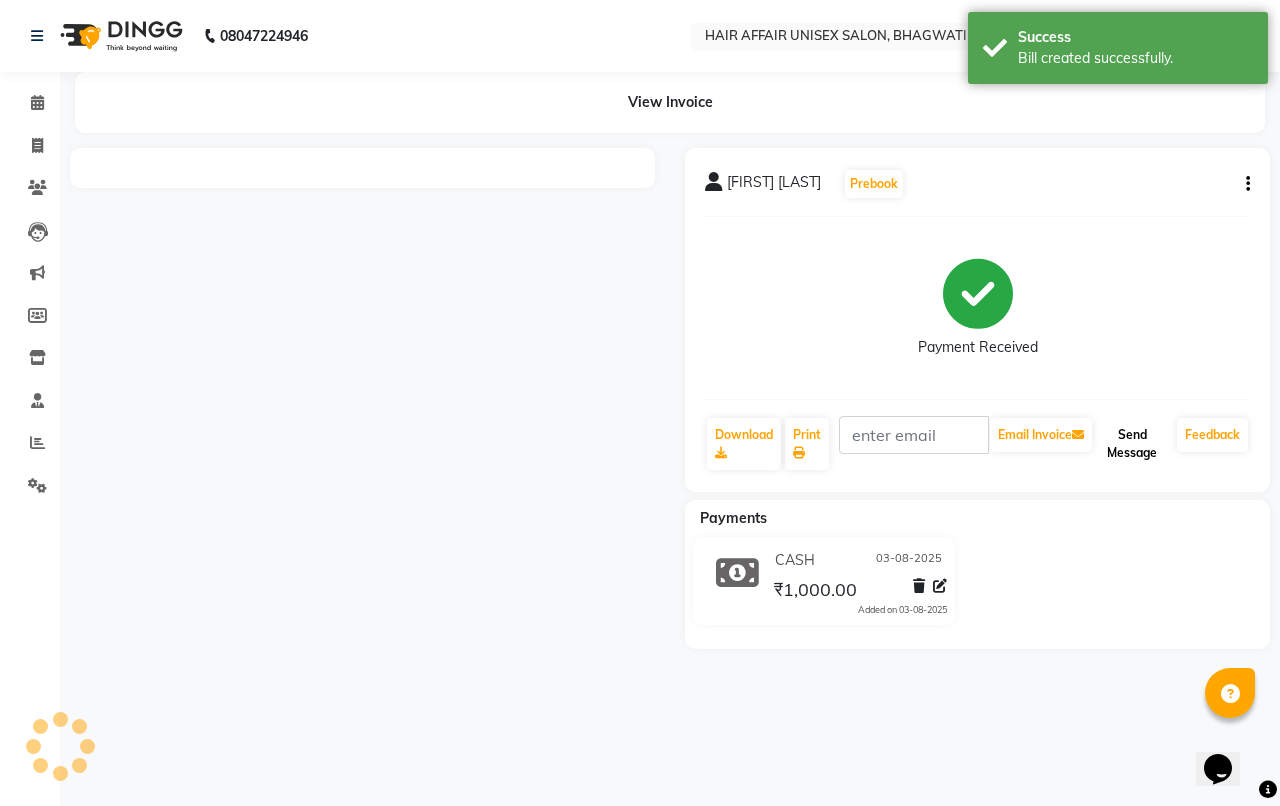 click on "Send Message" 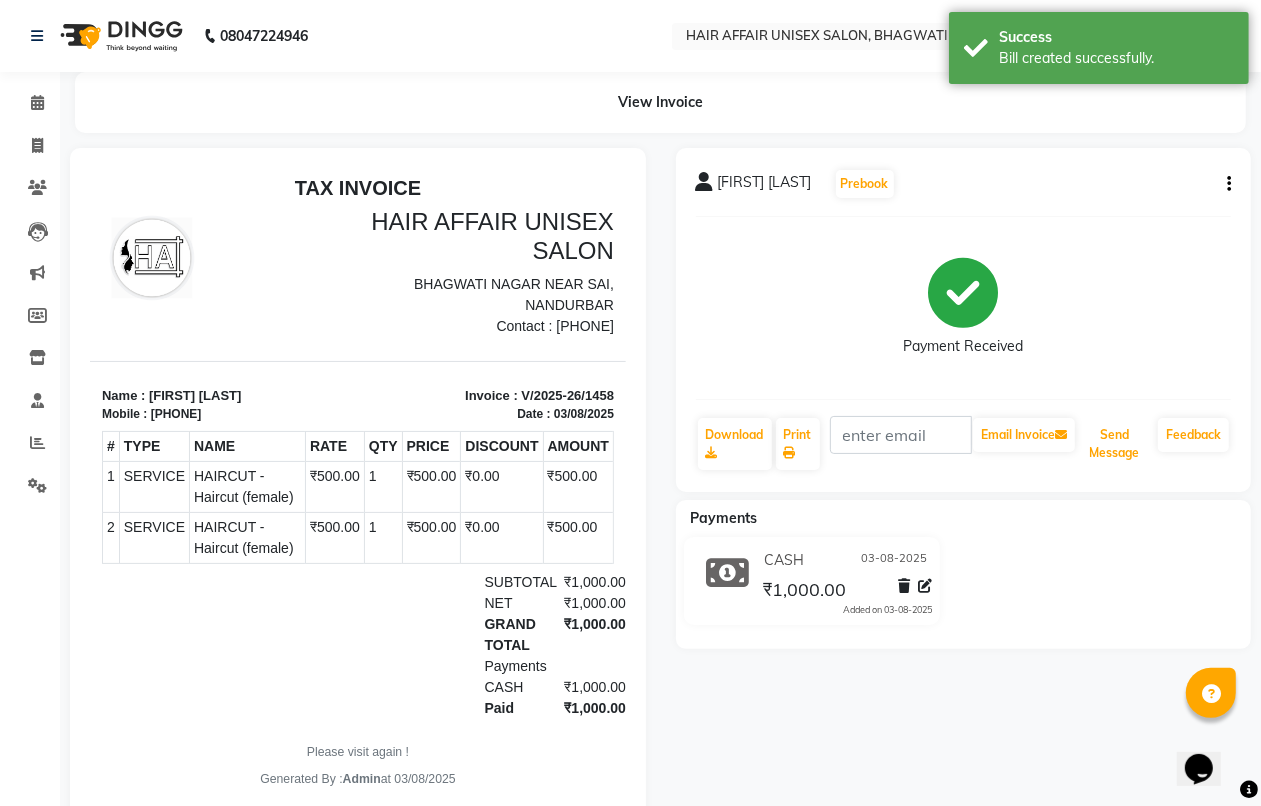 scroll, scrollTop: 0, scrollLeft: 0, axis: both 